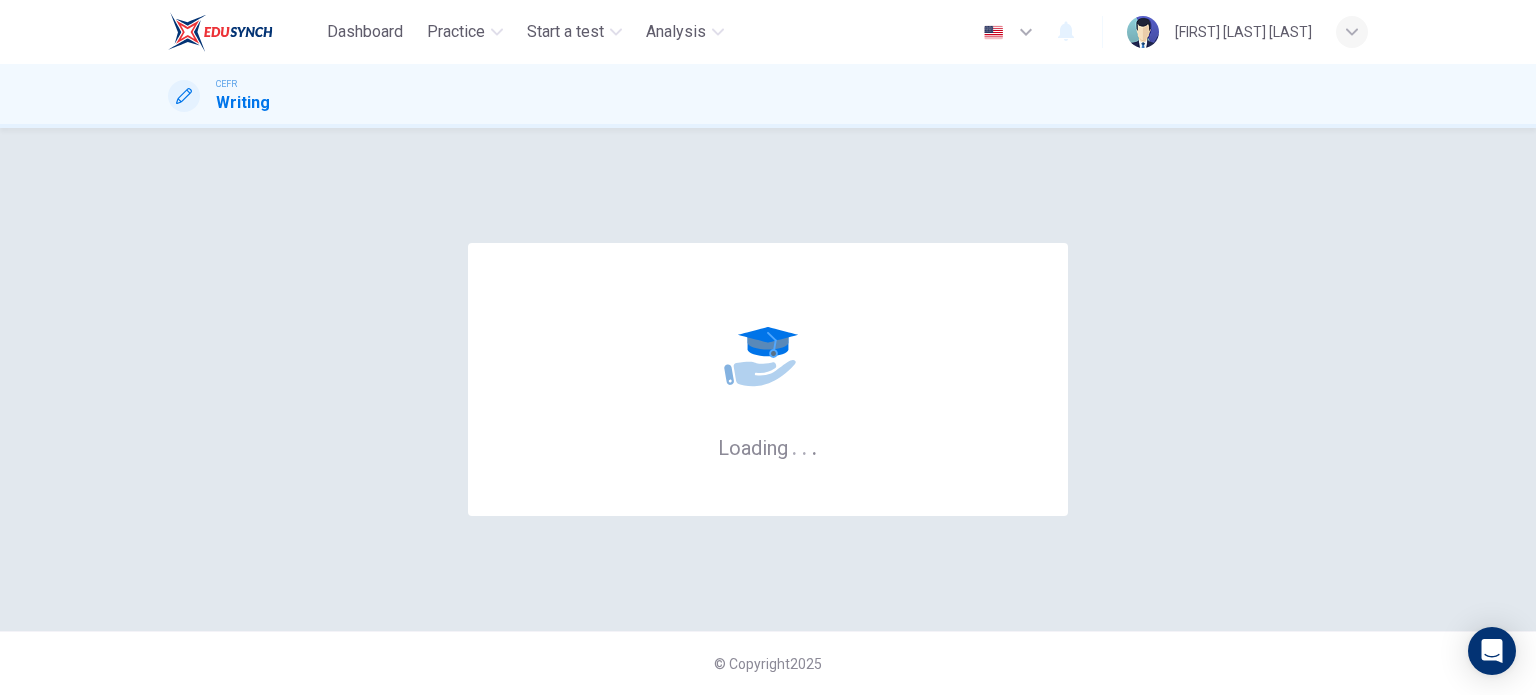 scroll, scrollTop: 0, scrollLeft: 0, axis: both 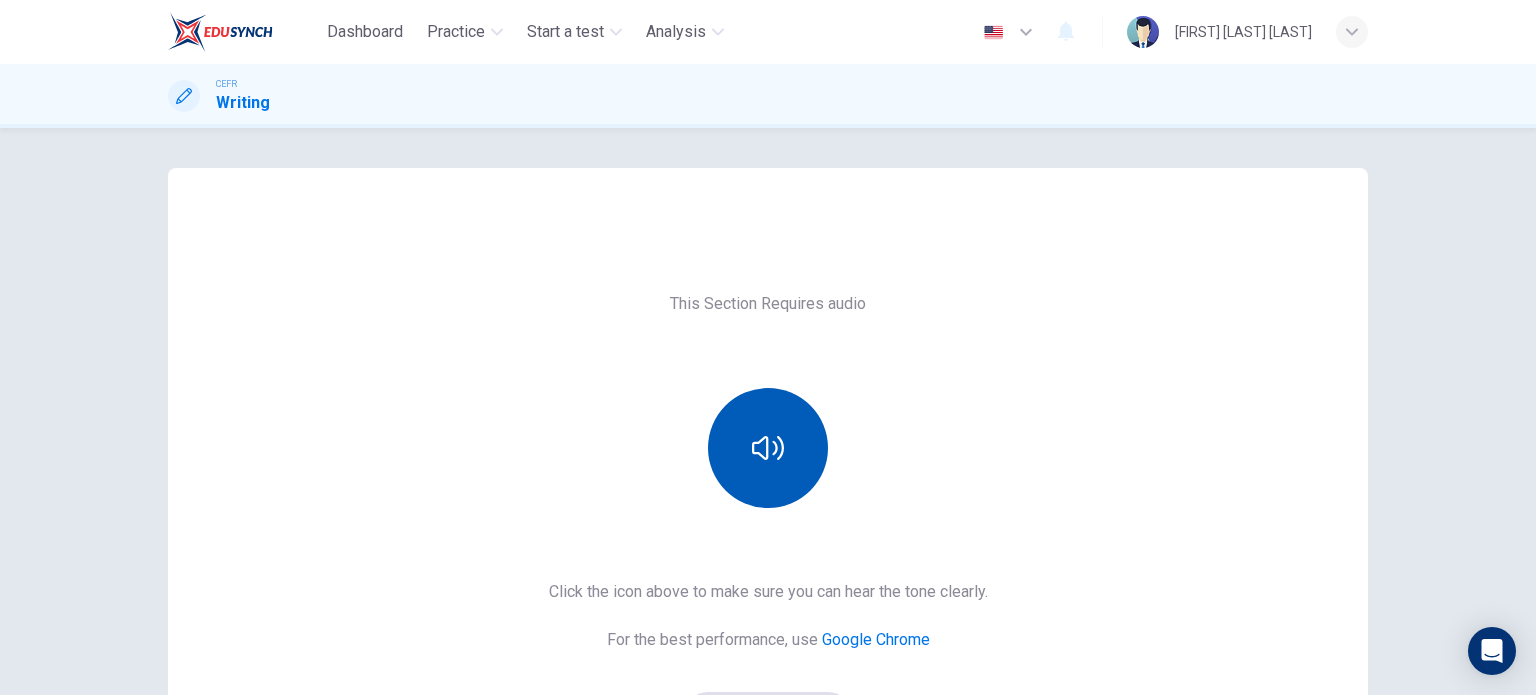 click at bounding box center [768, 448] 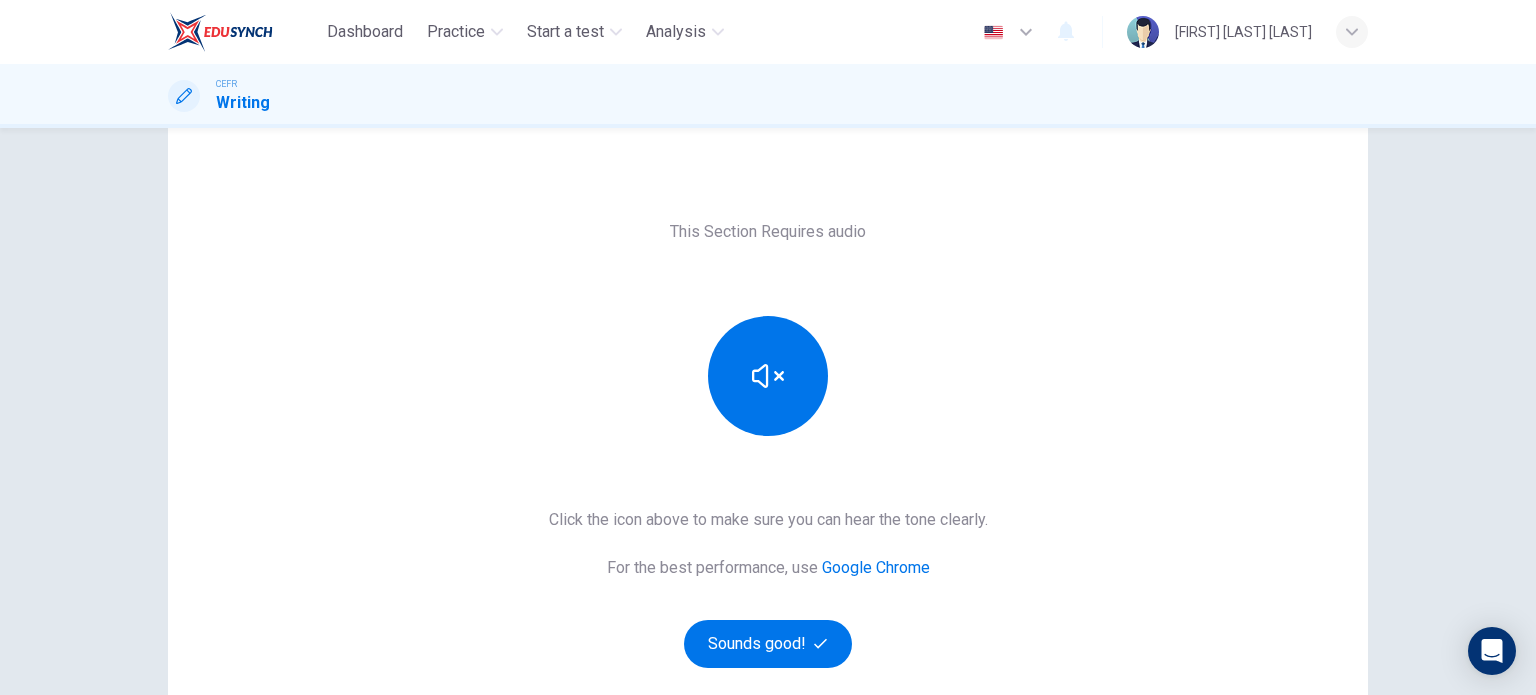 scroll, scrollTop: 100, scrollLeft: 0, axis: vertical 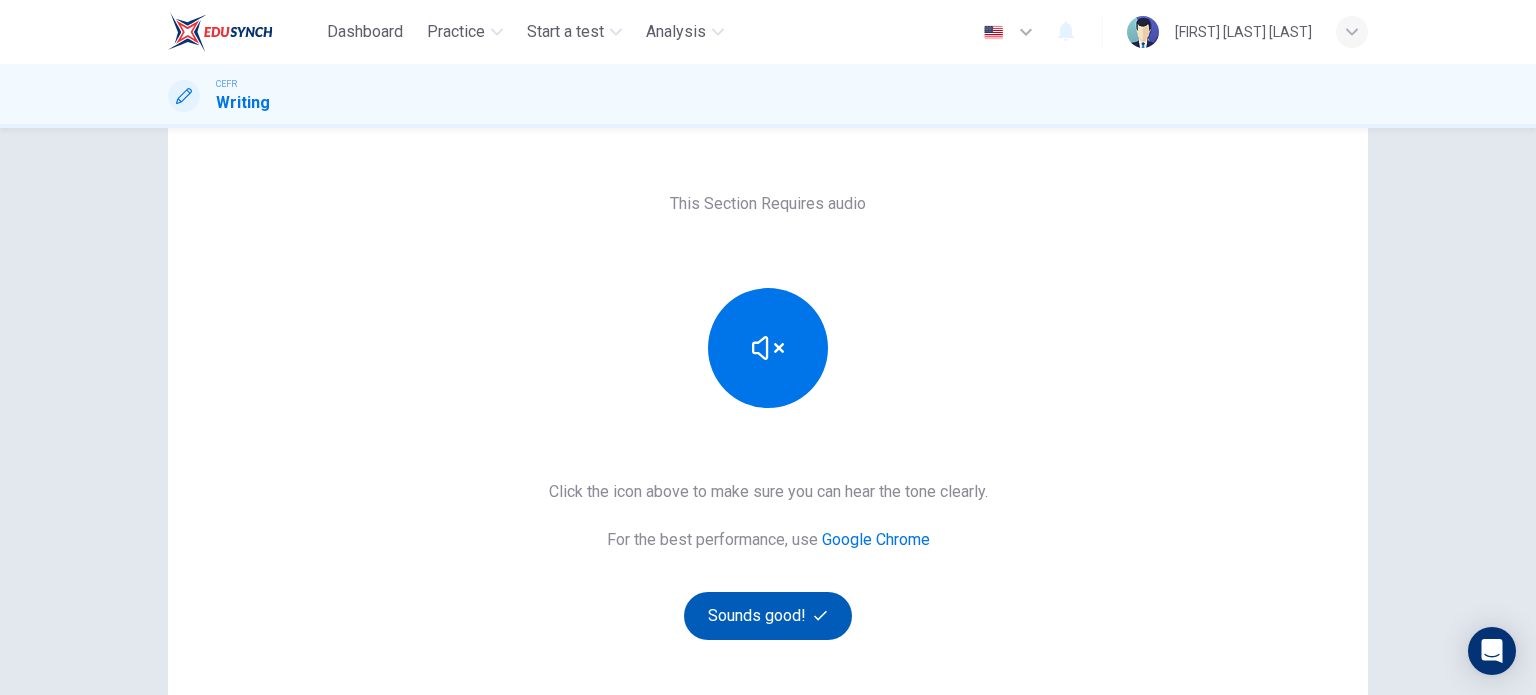 click on "Sounds good!" at bounding box center (768, 616) 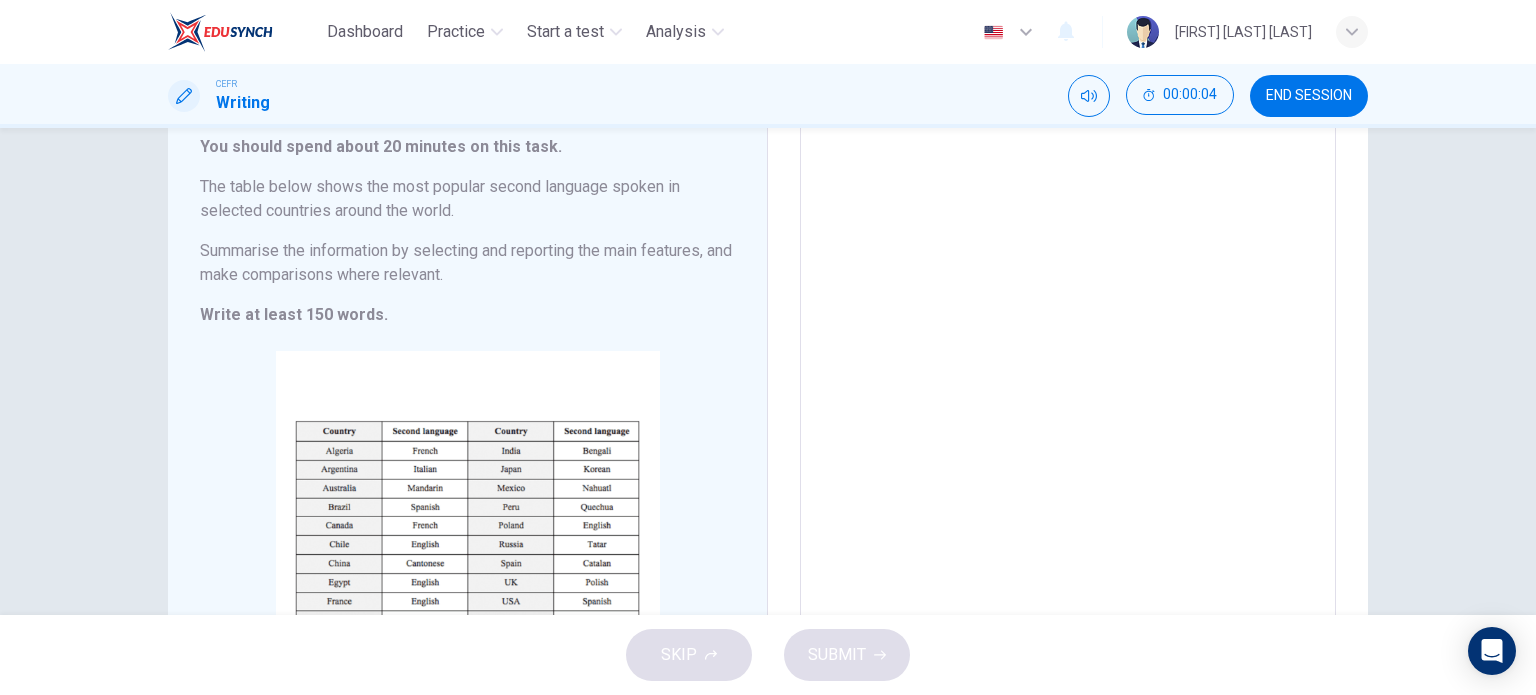 scroll, scrollTop: 100, scrollLeft: 0, axis: vertical 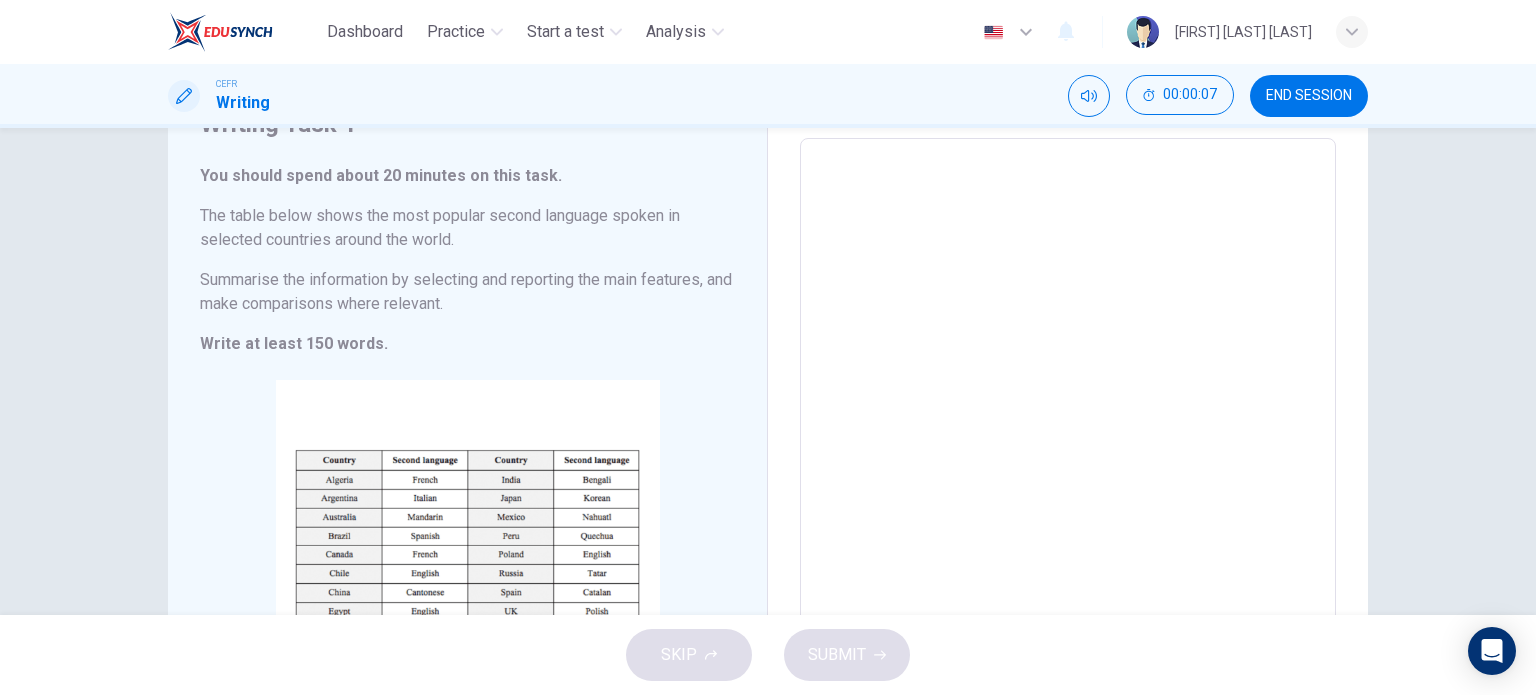 click on "Writing Task 1 You should spend about 20 minutes on this task. The table below shows the most popular second language spoken in selected countries around the world. Summarise the information by selecting and reporting the main features, and make comparisons where relevant. Write at least 150 words. CLICK TO ZOOM Click to Zoom Write your essay here x ​ Word count : ​ 0" at bounding box center (768, 371) 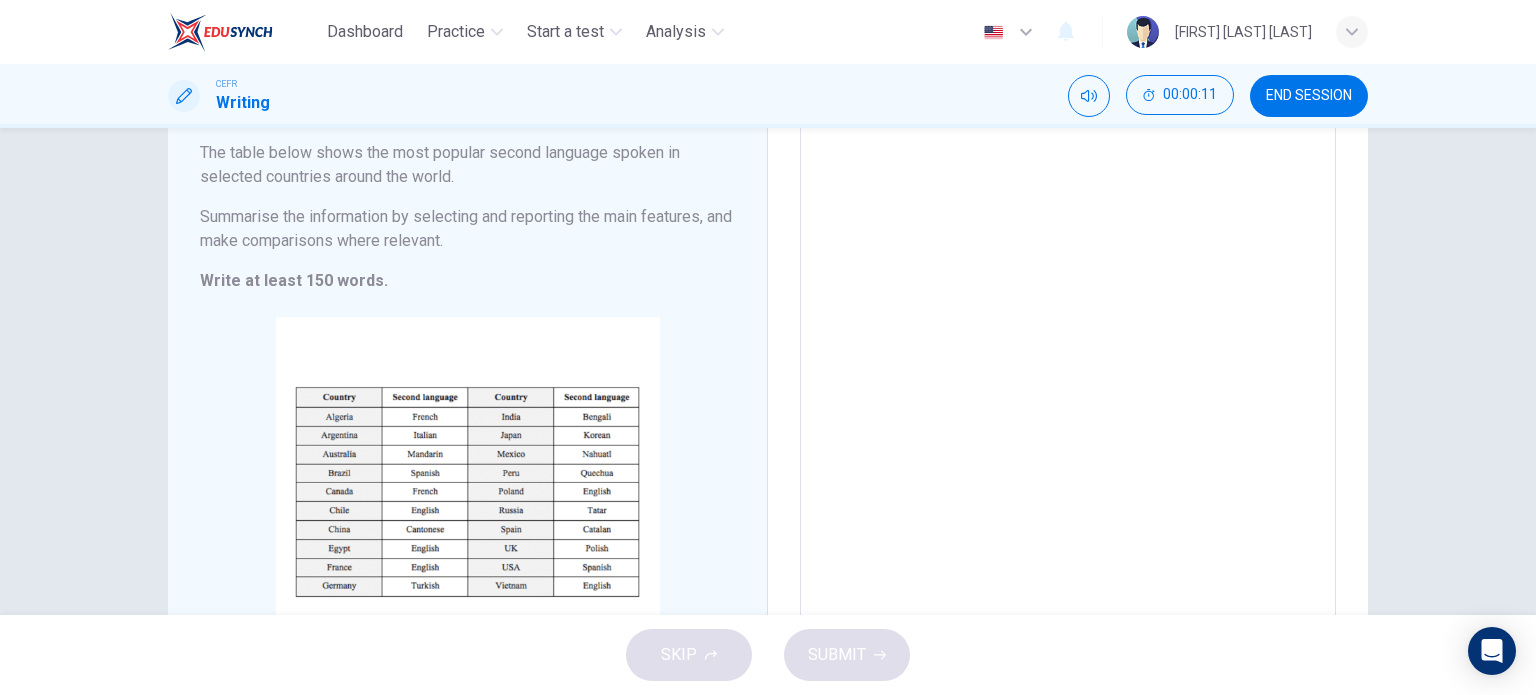 scroll, scrollTop: 166, scrollLeft: 0, axis: vertical 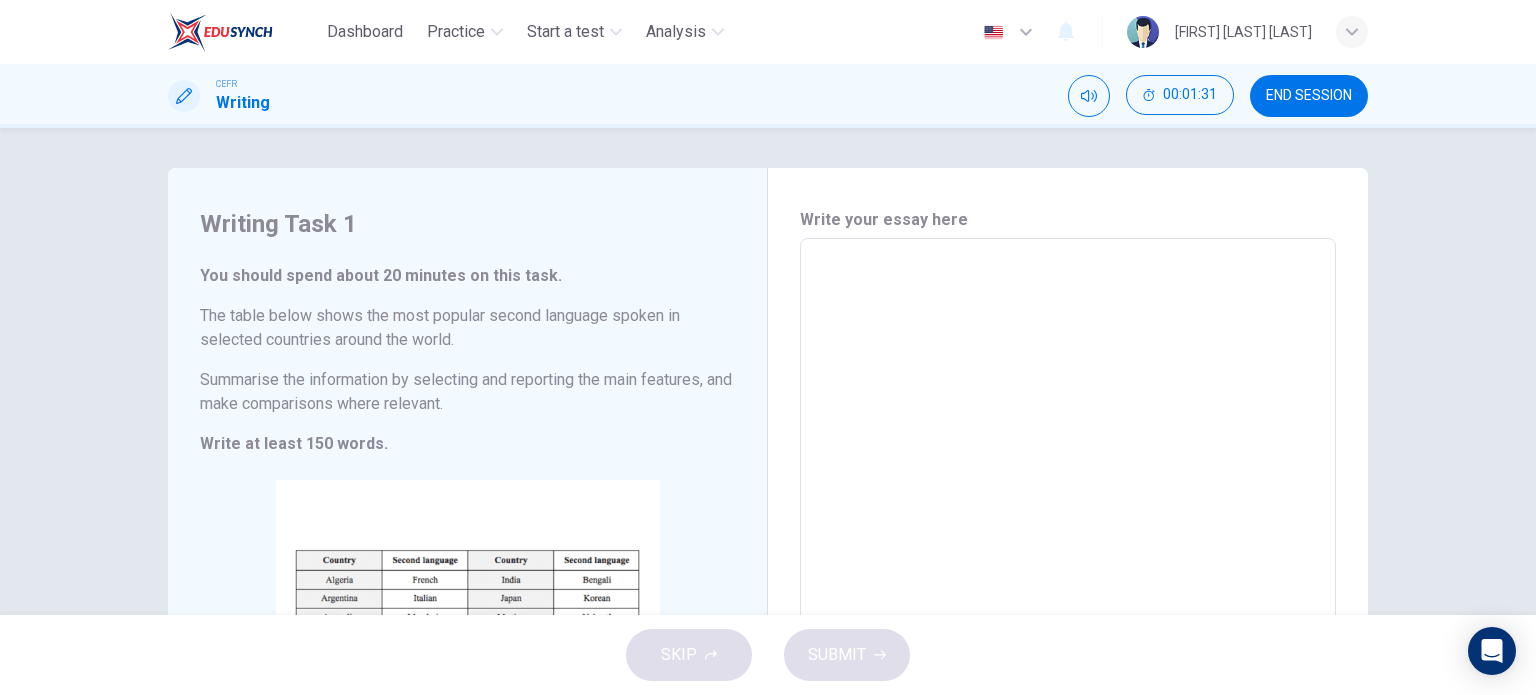 click on "x ​" at bounding box center (1068, 533) 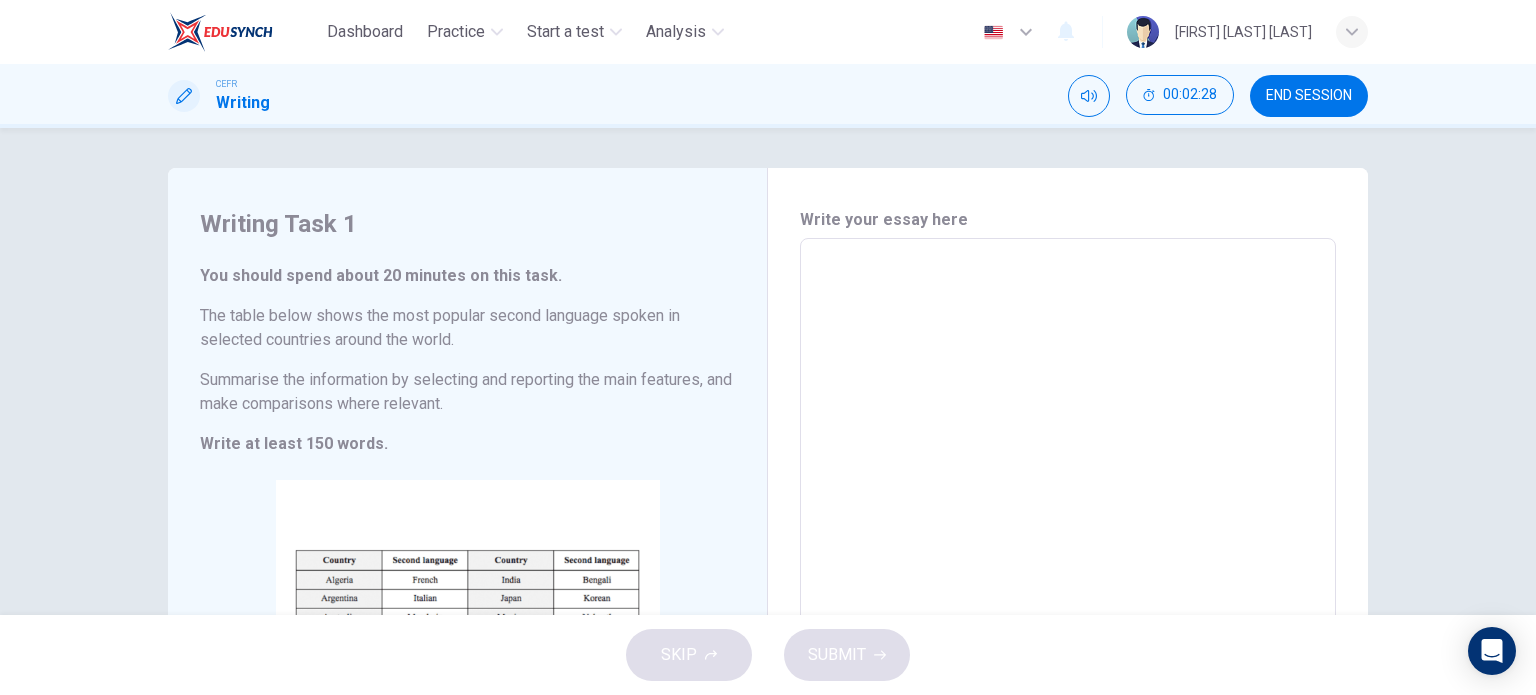 click at bounding box center (1068, 534) 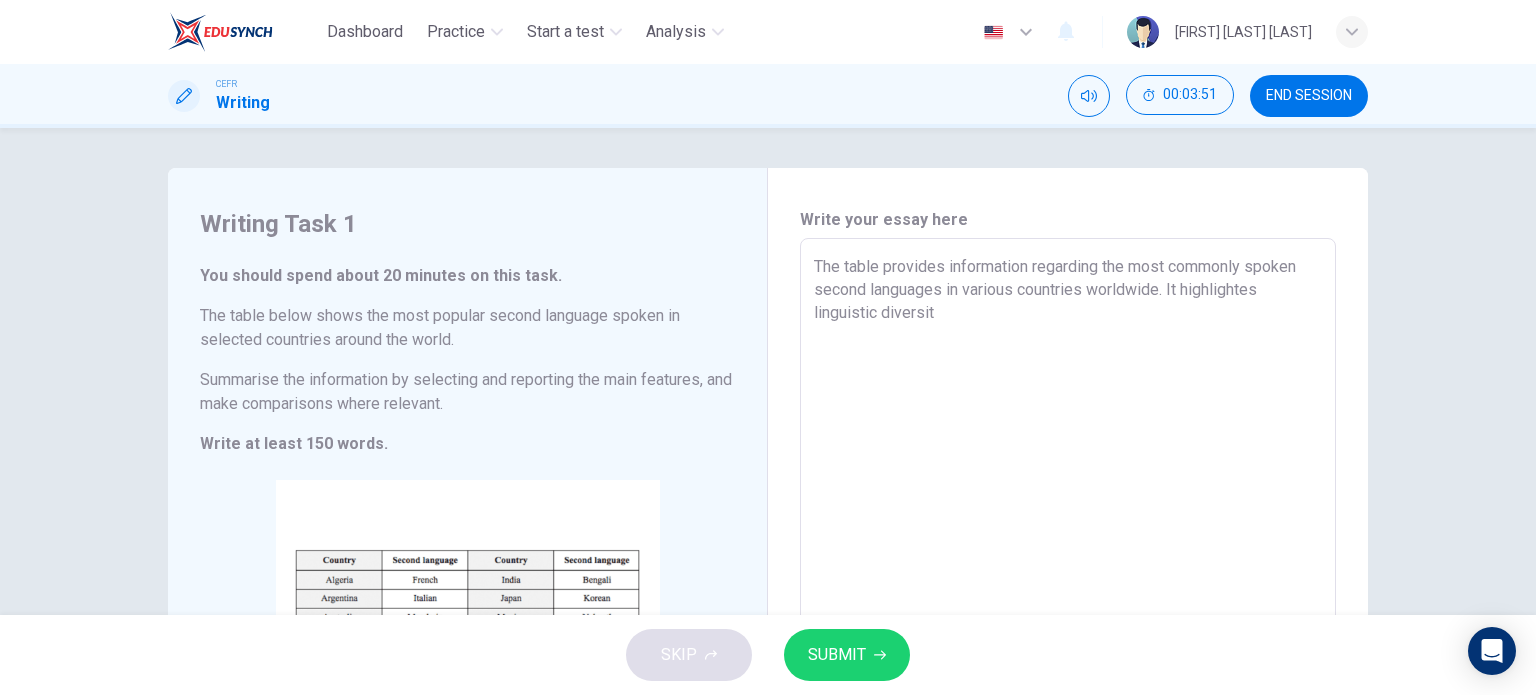 click on "The table provides information regarding the most commonly spoken second languages in various countries worldwide. It highlightes linguistic diversit" at bounding box center (1068, 534) 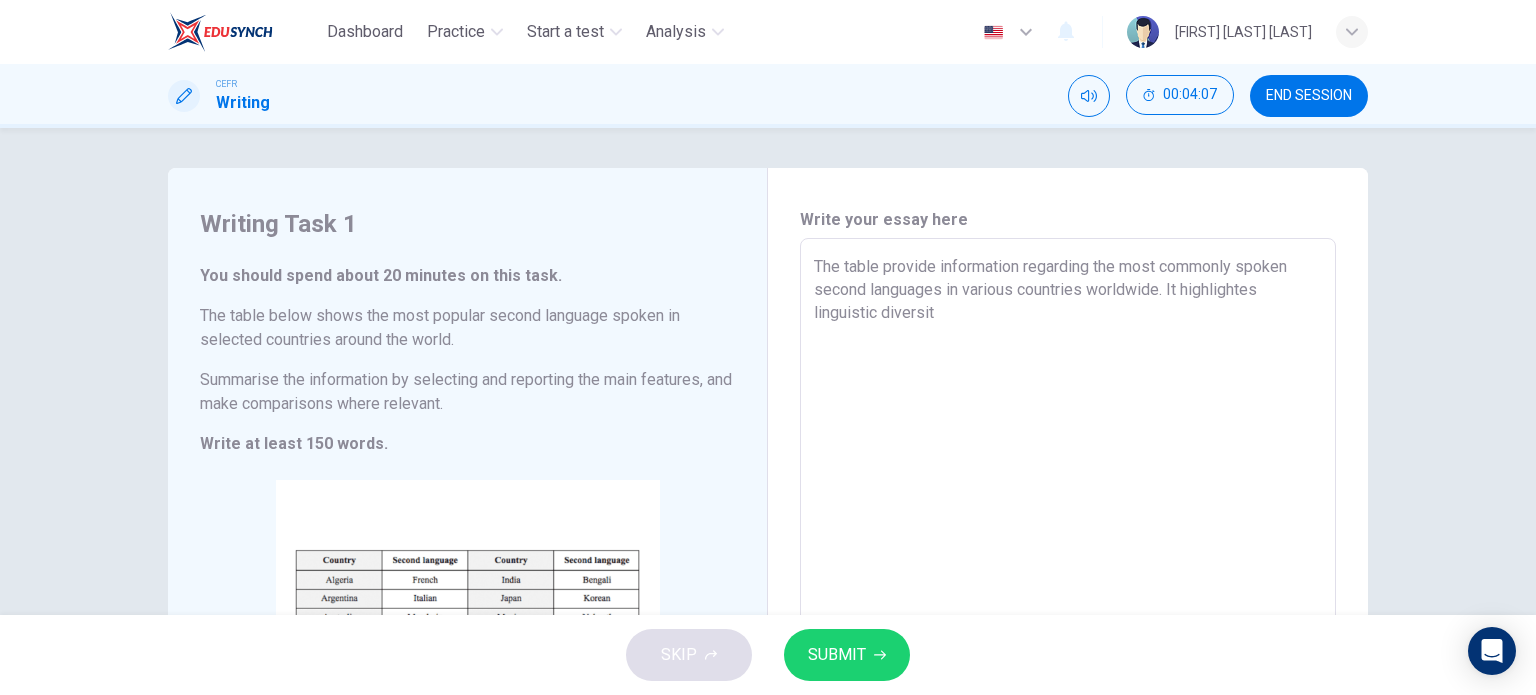 click on "The table provide information regarding the most commonly spoken second languages in various countries worldwide. It highlightes linguistic diversit" at bounding box center (1068, 534) 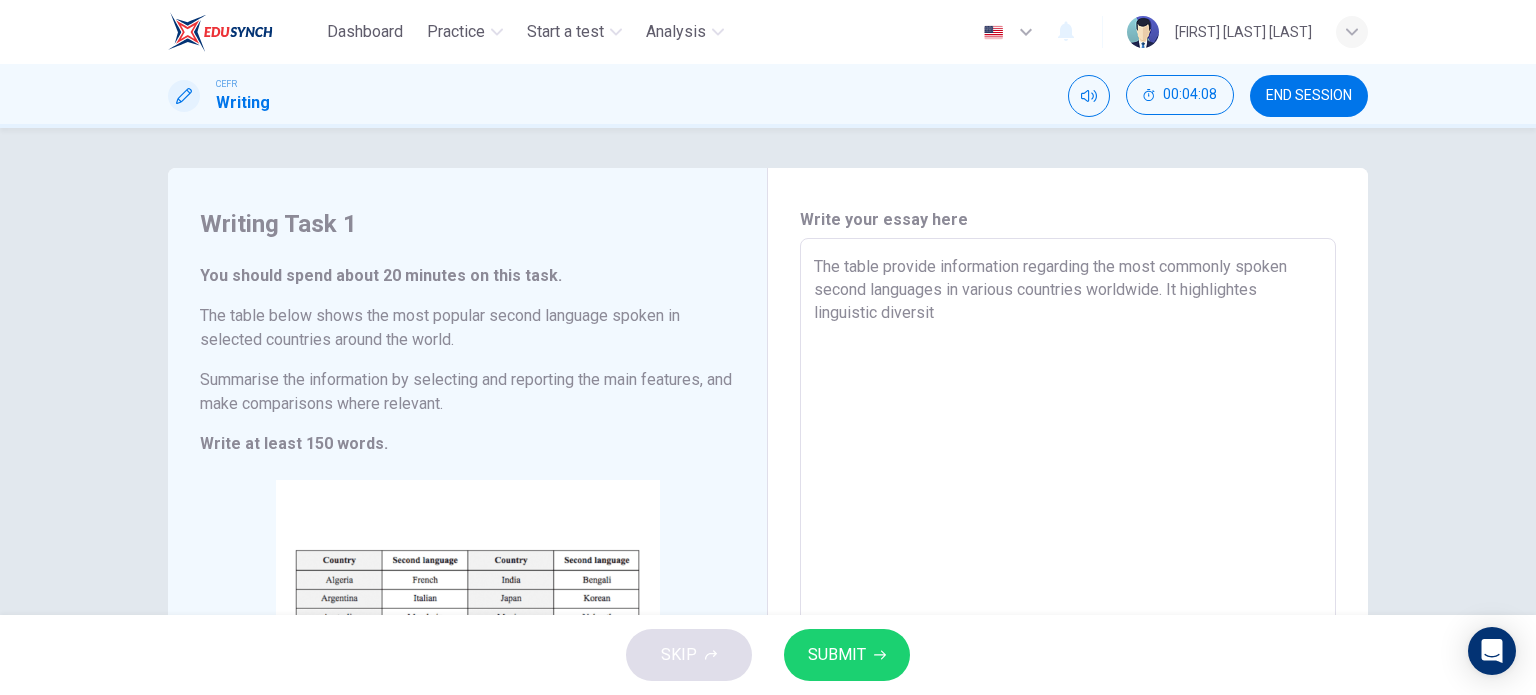 click on "The table provide information regarding the most commonly spoken second languages in various countries worldwide. It highlightes linguistic diversit" at bounding box center (1068, 534) 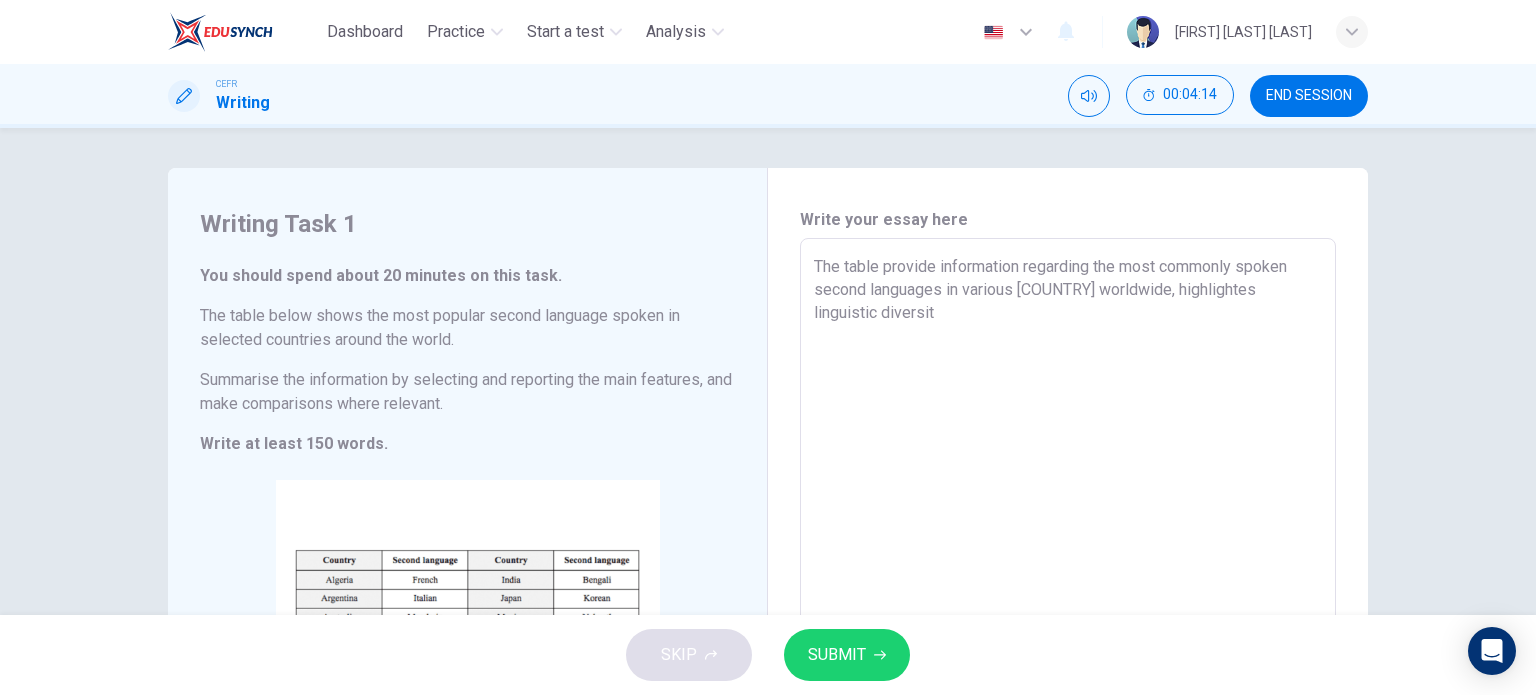 click on "The table provide information regarding the most commonly spoken second languages in various [COUNTRY] worldwide, highlightes linguistic diversit" at bounding box center (1068, 534) 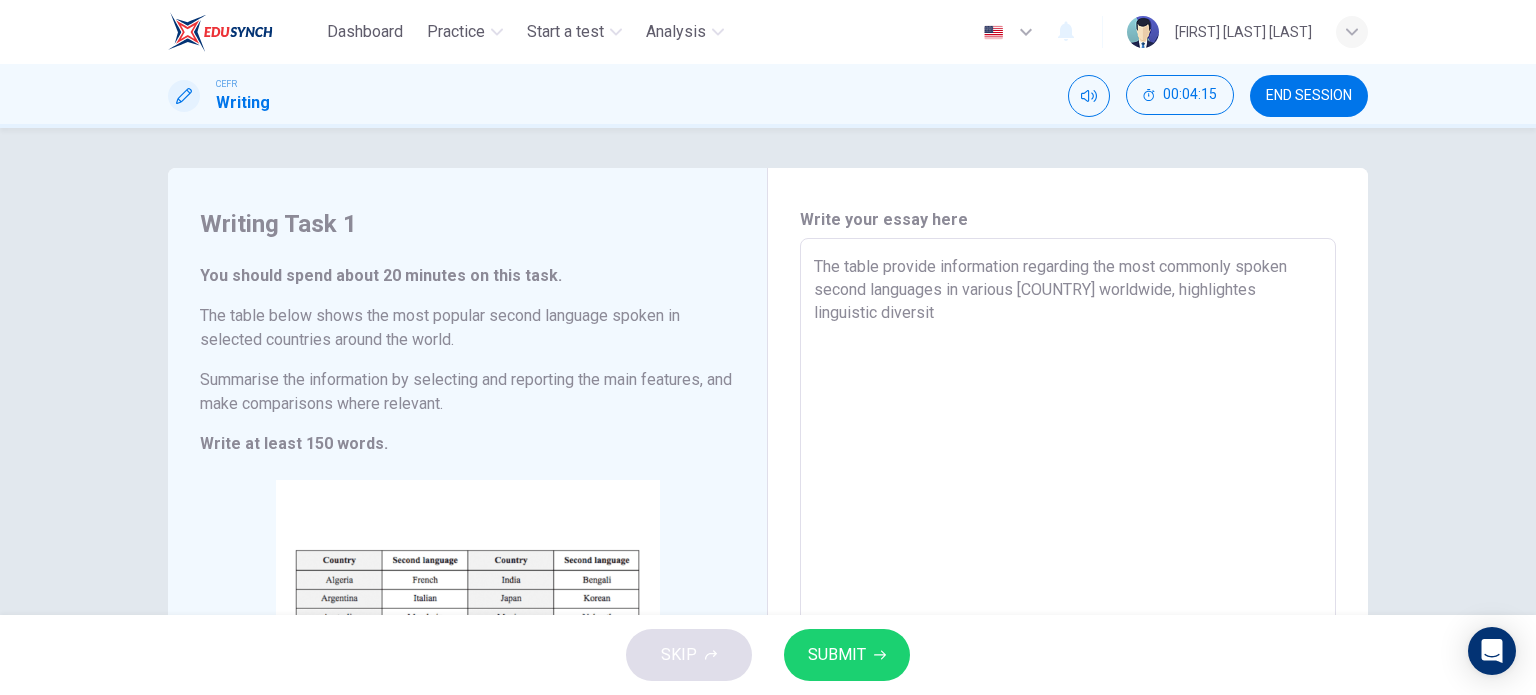 click on "The table provide information regarding the most commonly spoken second languages in various [COUNTRY] worldwide, highlightes linguistic diversit" at bounding box center (1068, 534) 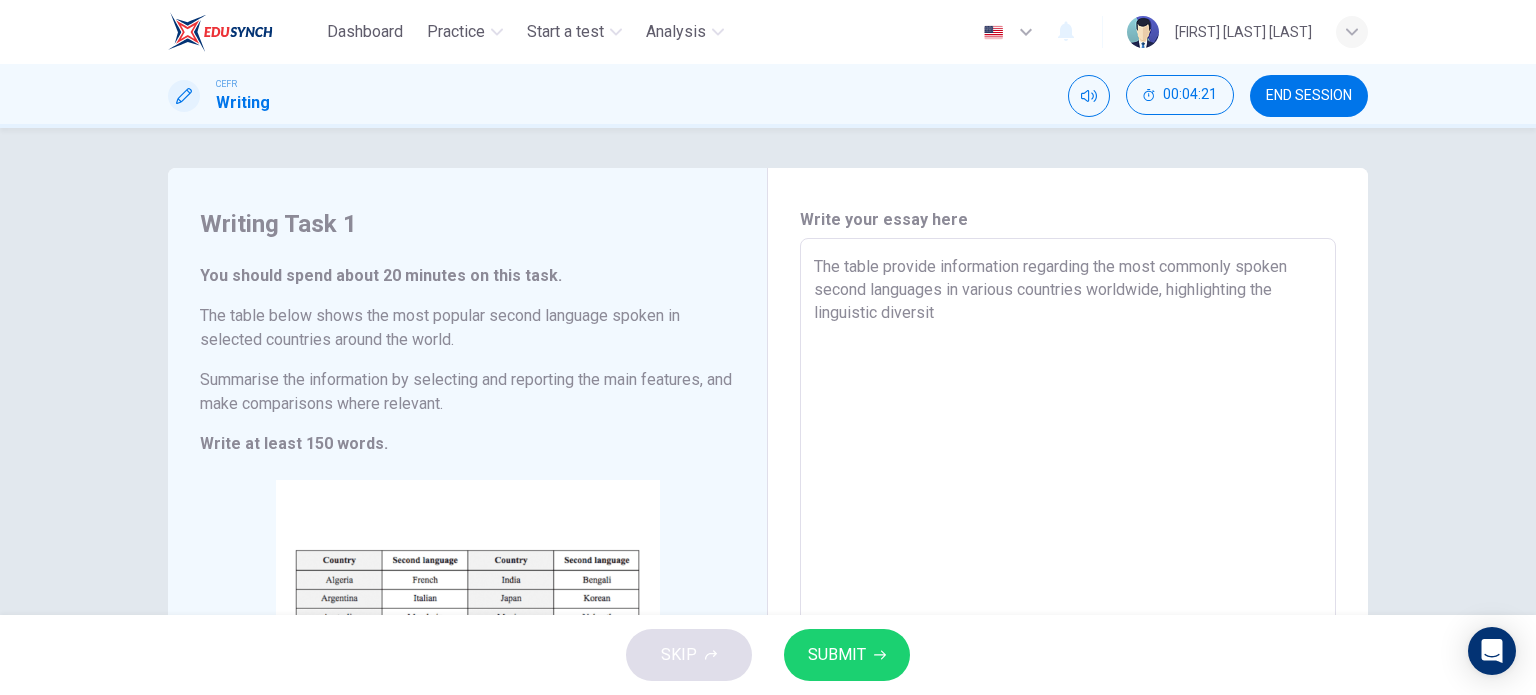 click on "The table provide information regarding the most commonly spoken second languages in various countries worldwide, highlighting the linguistic diversit" at bounding box center (1068, 534) 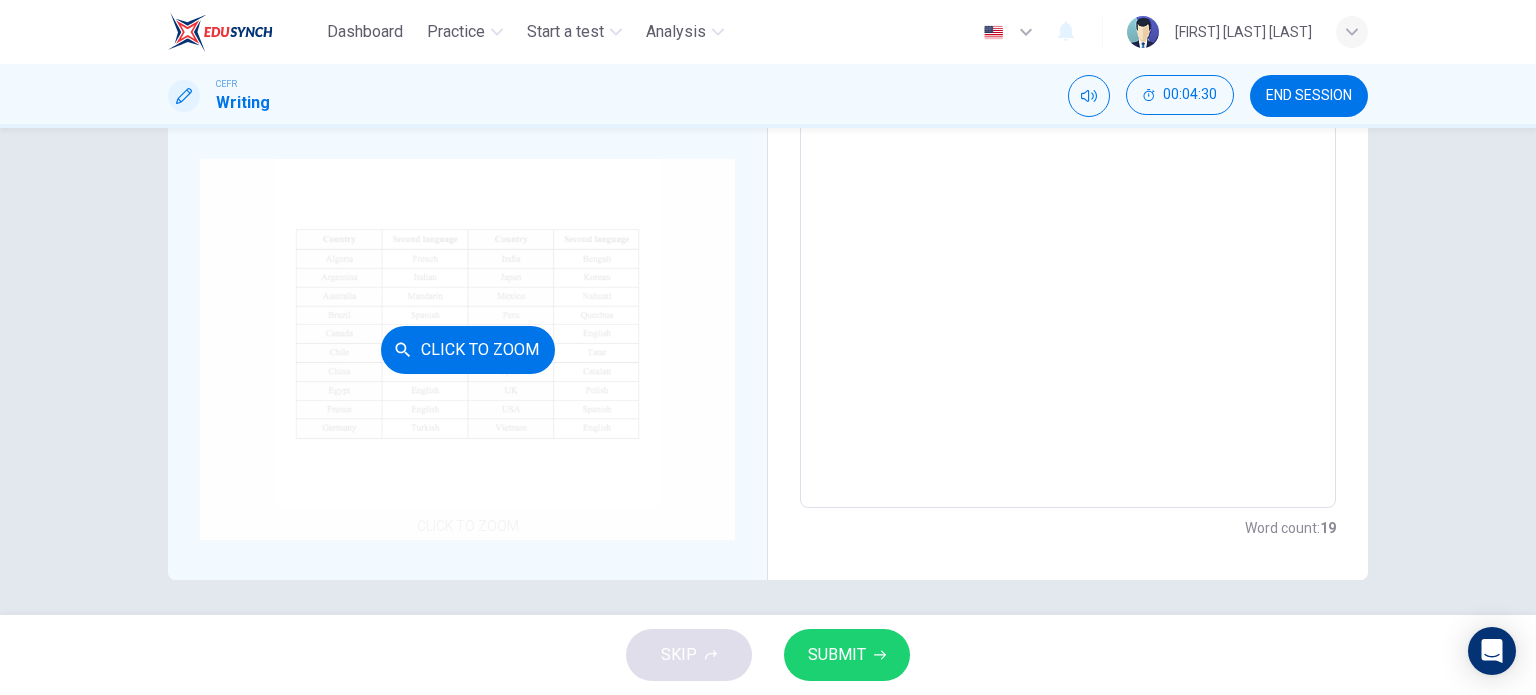 scroll, scrollTop: 325, scrollLeft: 0, axis: vertical 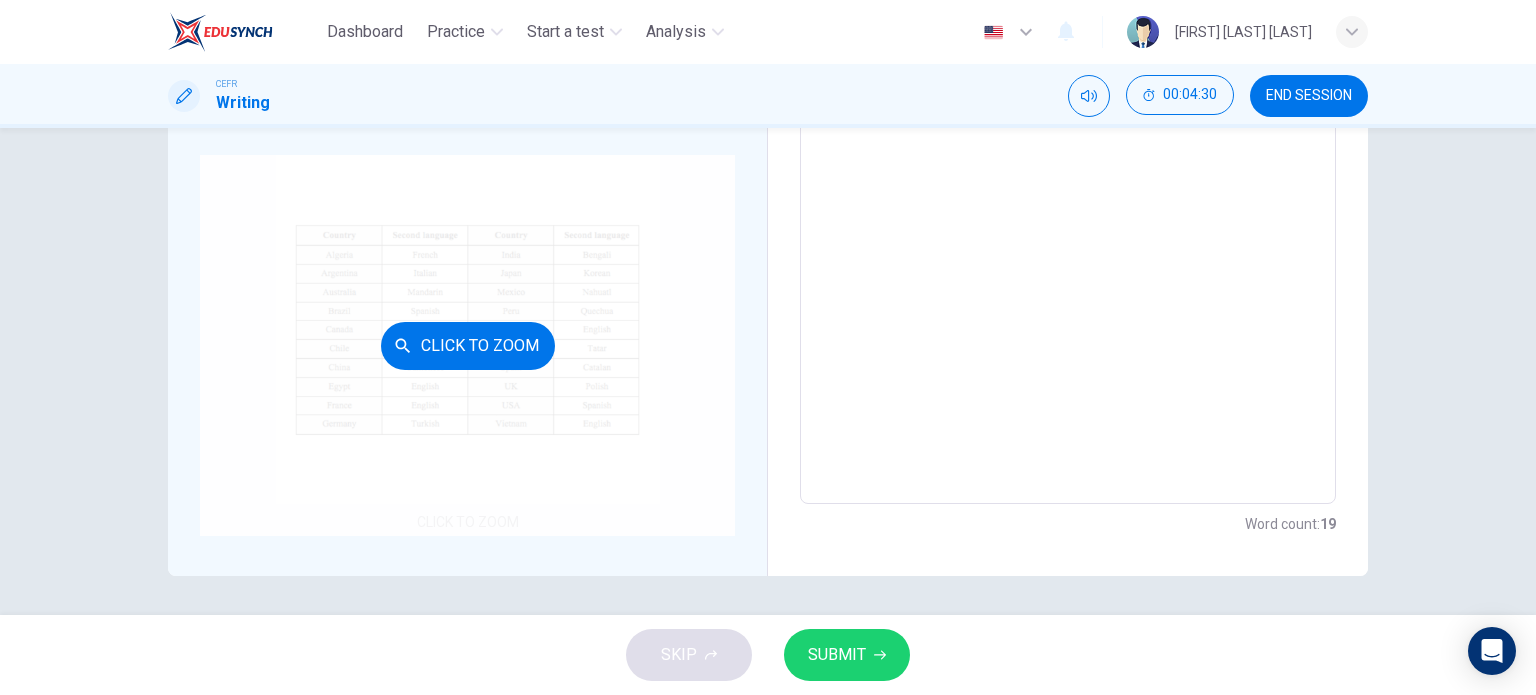 click on "Click to Zoom" at bounding box center (467, 345) 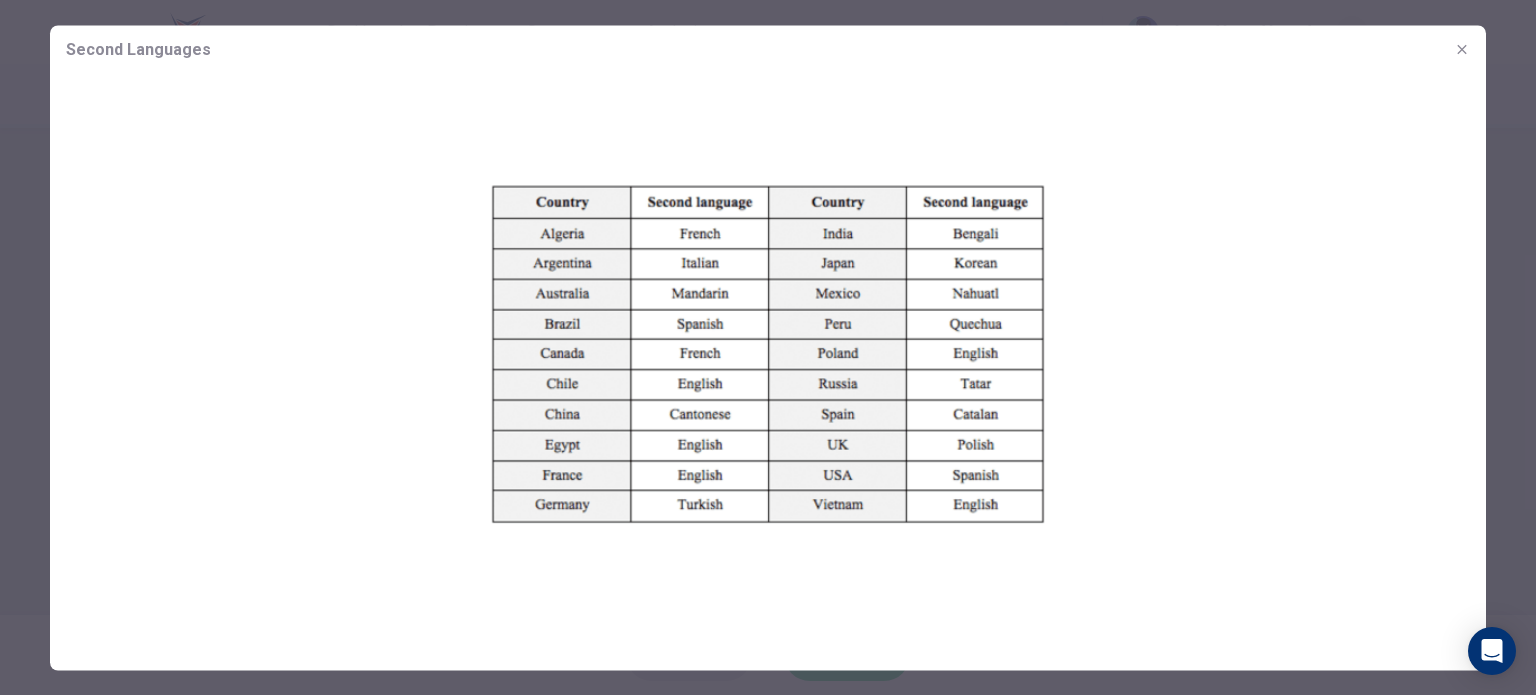 click at bounding box center [1462, 49] 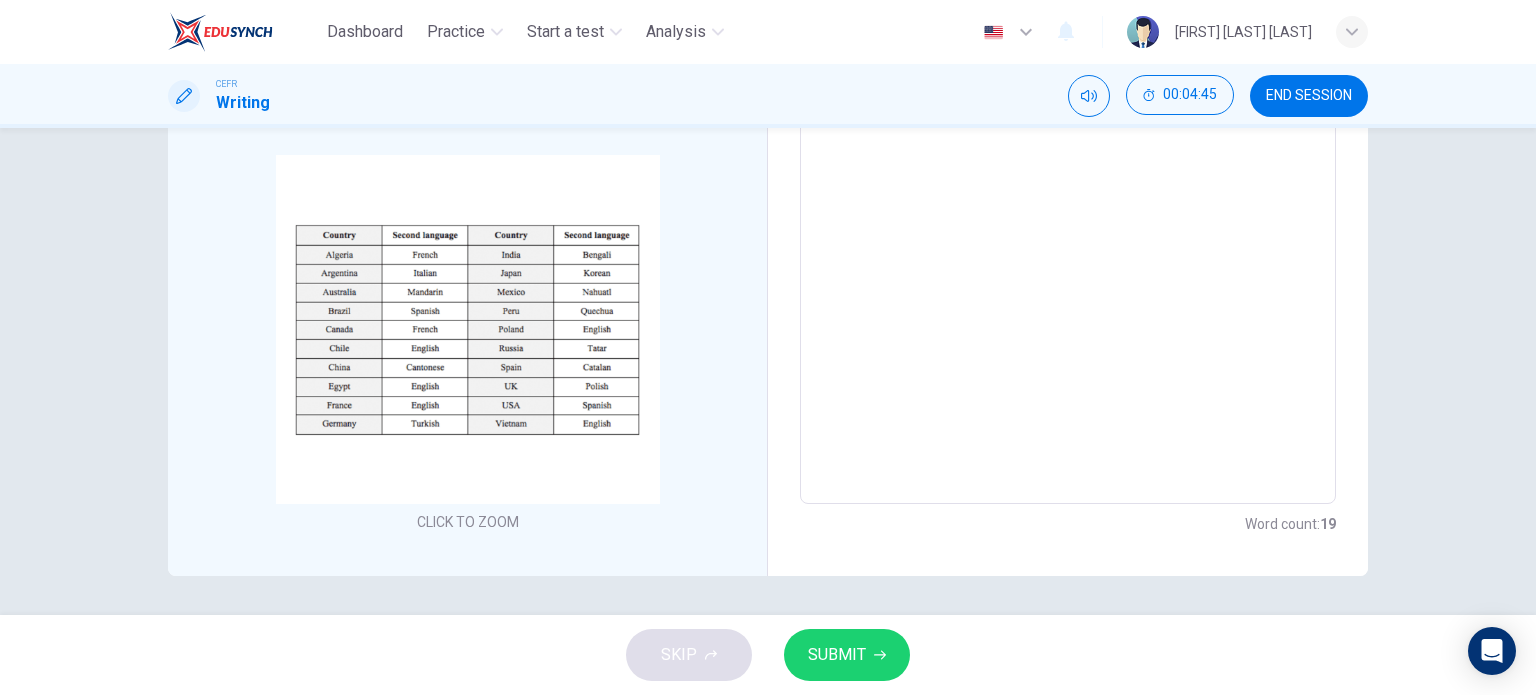 scroll, scrollTop: 0, scrollLeft: 0, axis: both 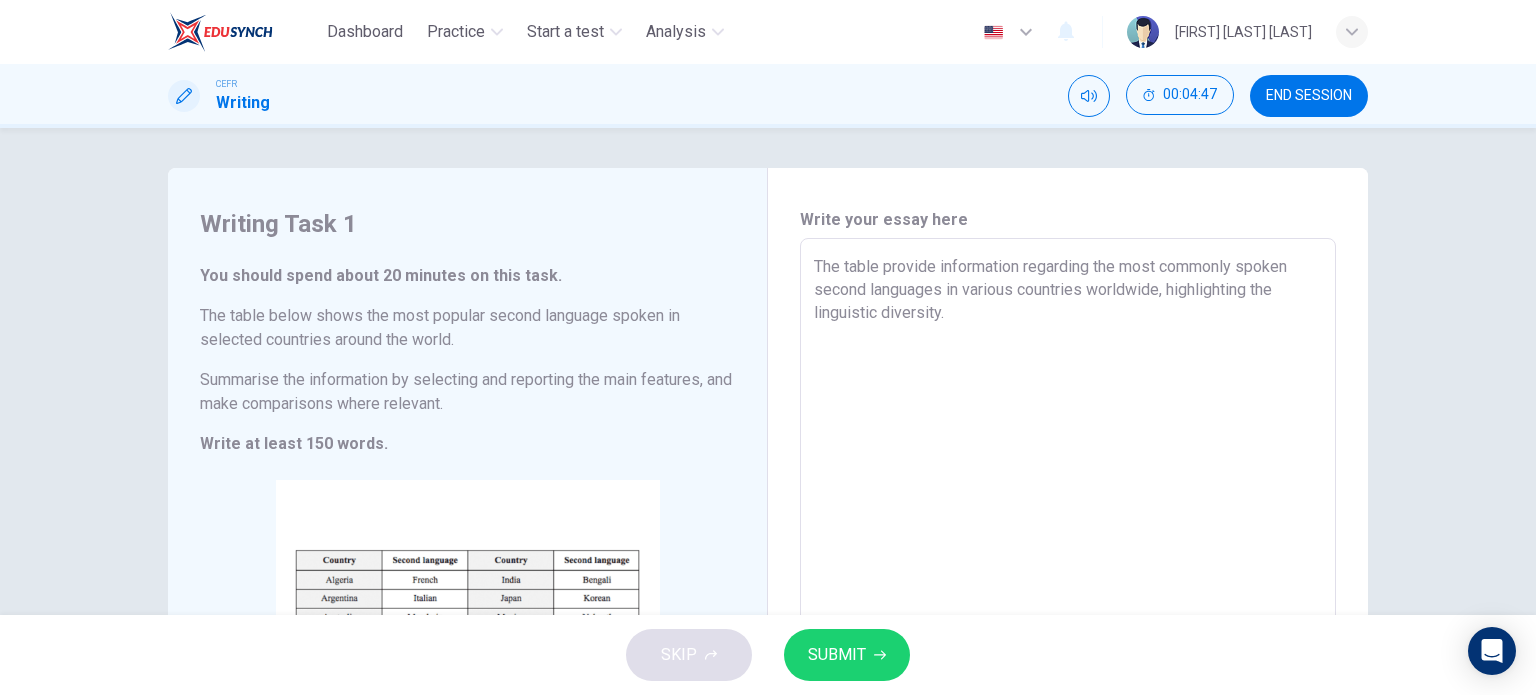 click on "The table provide information regarding the most commonly spoken second languages in various countries worldwide, highlighting the linguistic diversity." at bounding box center (1068, 534) 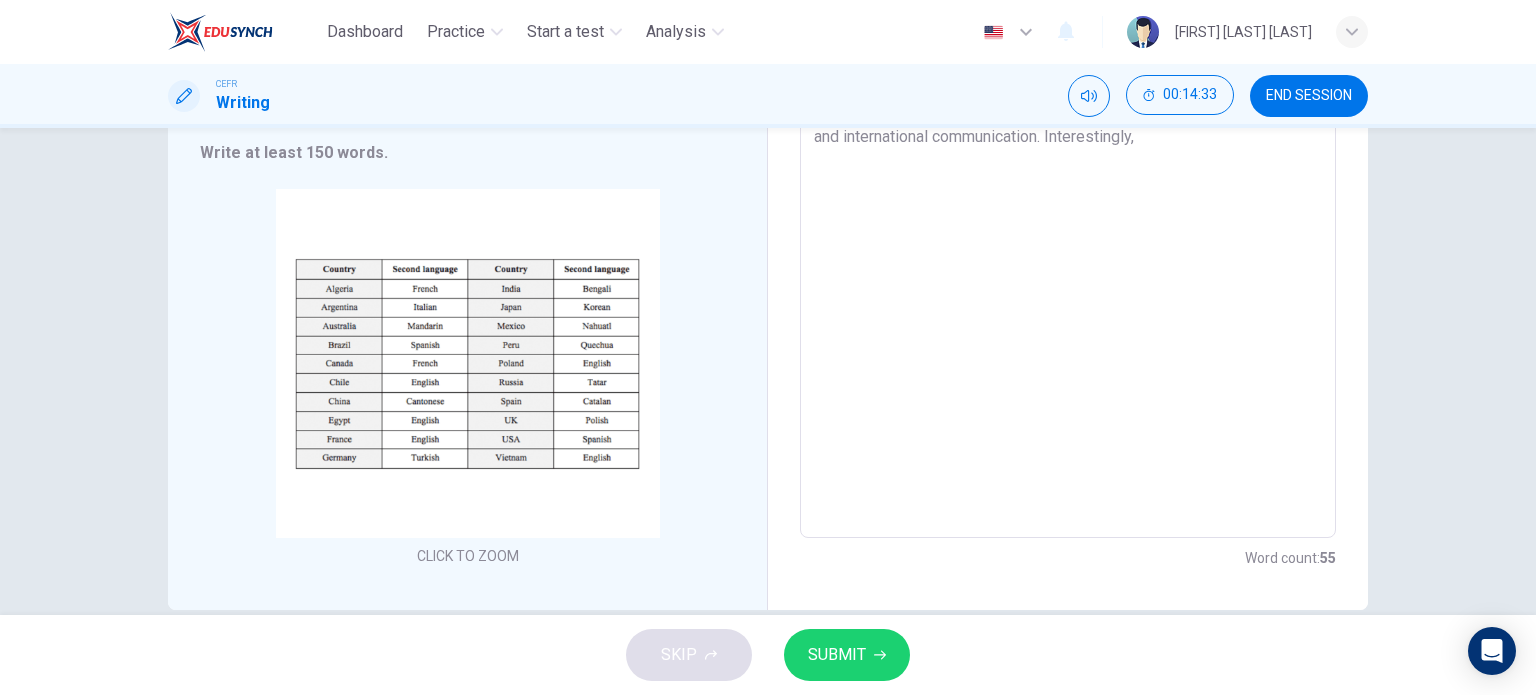 scroll, scrollTop: 300, scrollLeft: 0, axis: vertical 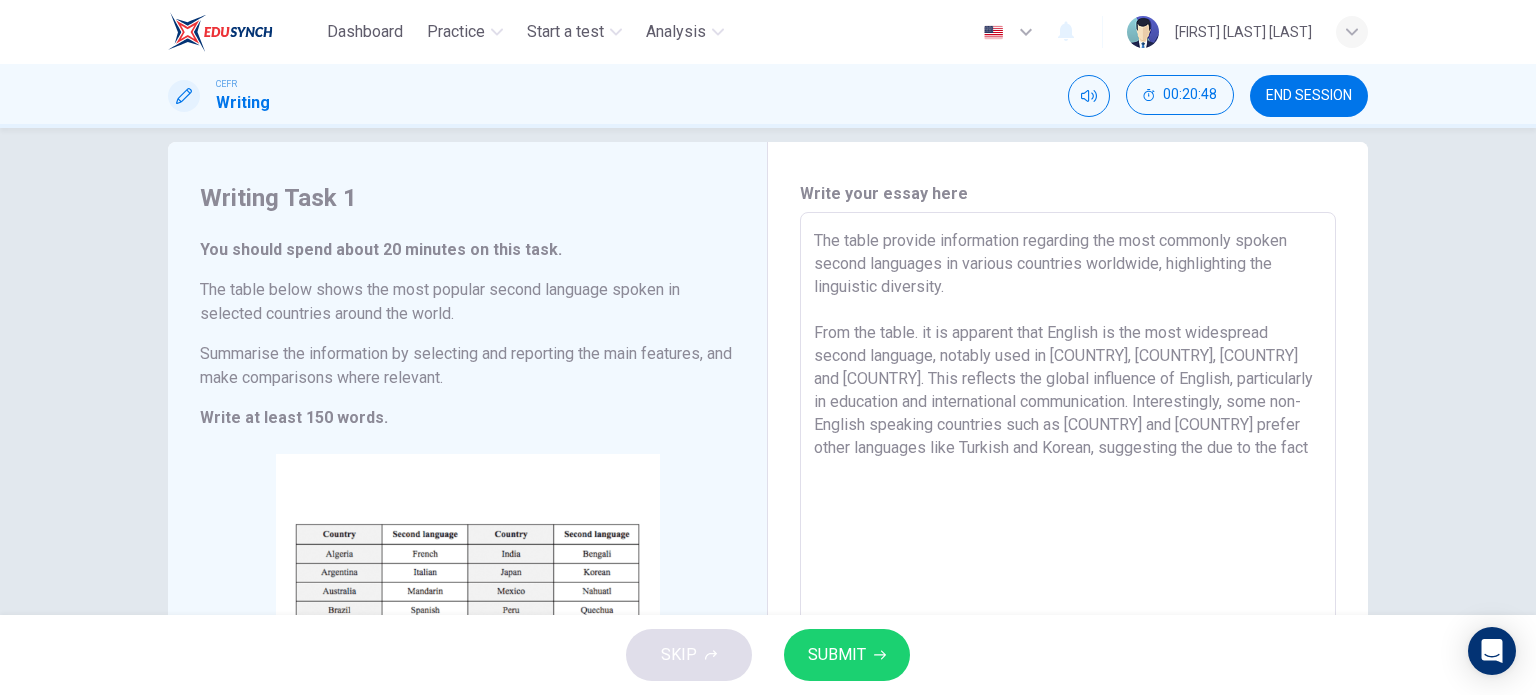 drag, startPoint x: 1288, startPoint y: 275, endPoint x: 831, endPoint y: 241, distance: 458.26303 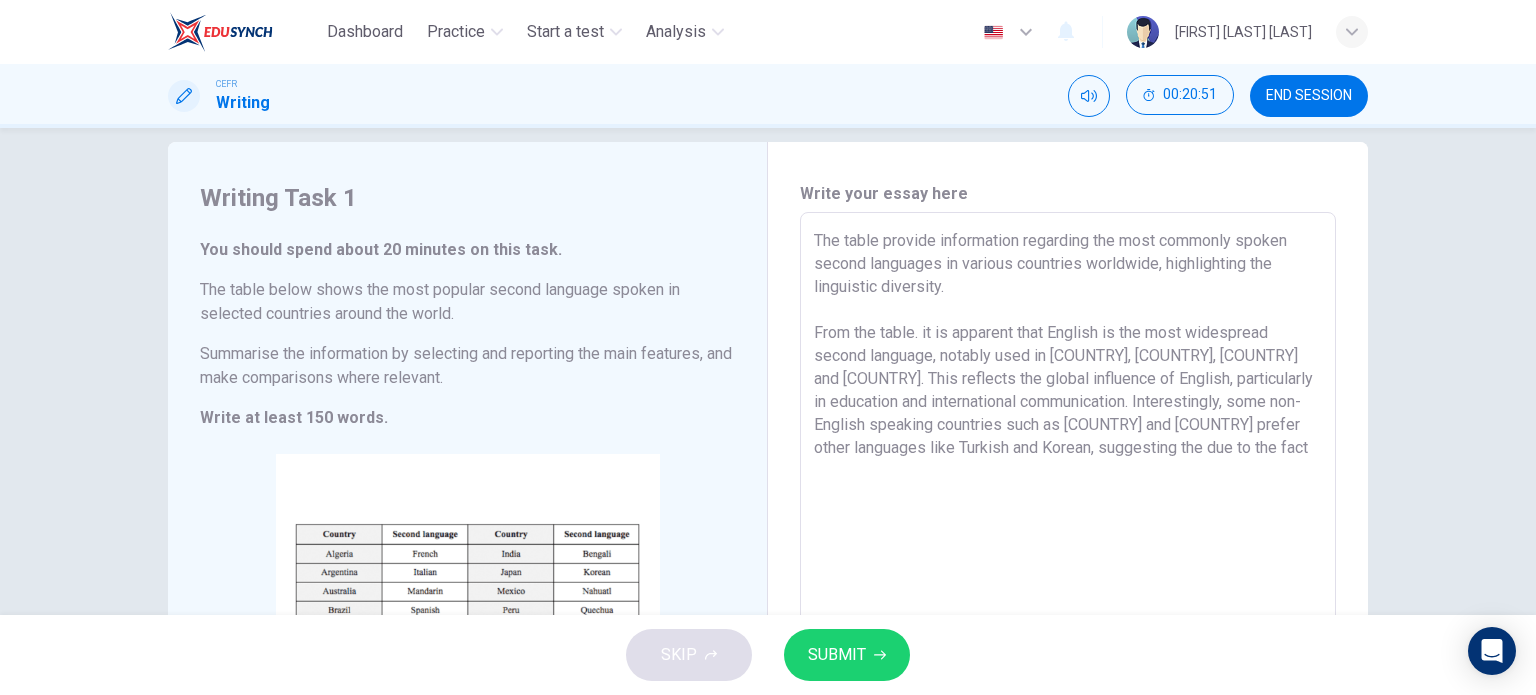 click on "The table provide information regarding the most commonly spoken second languages in various countries worldwide, highlighting the linguistic diversity.
From the table. it is apparent that English is the most widespread second language, notably used in [COUNTRY], [COUNTRY], [COUNTRY] and [COUNTRY]. This reflects the global influence of English, particularly in education and international communication. Interestingly, some non-English speaking countries such as [COUNTRY] and [COUNTRY] prefer other languages like Turkish and Korean, suggesting the due to the fact" at bounding box center (1068, 508) 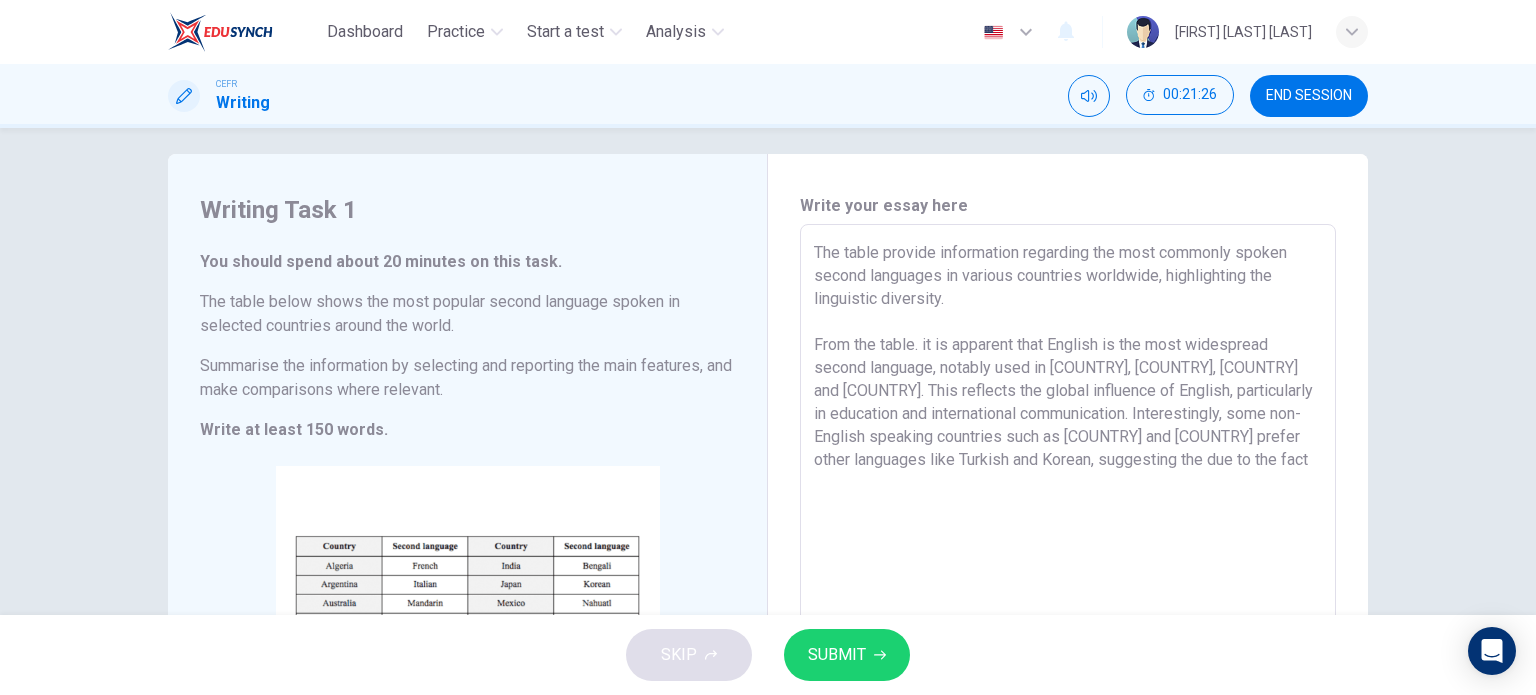 scroll, scrollTop: 0, scrollLeft: 0, axis: both 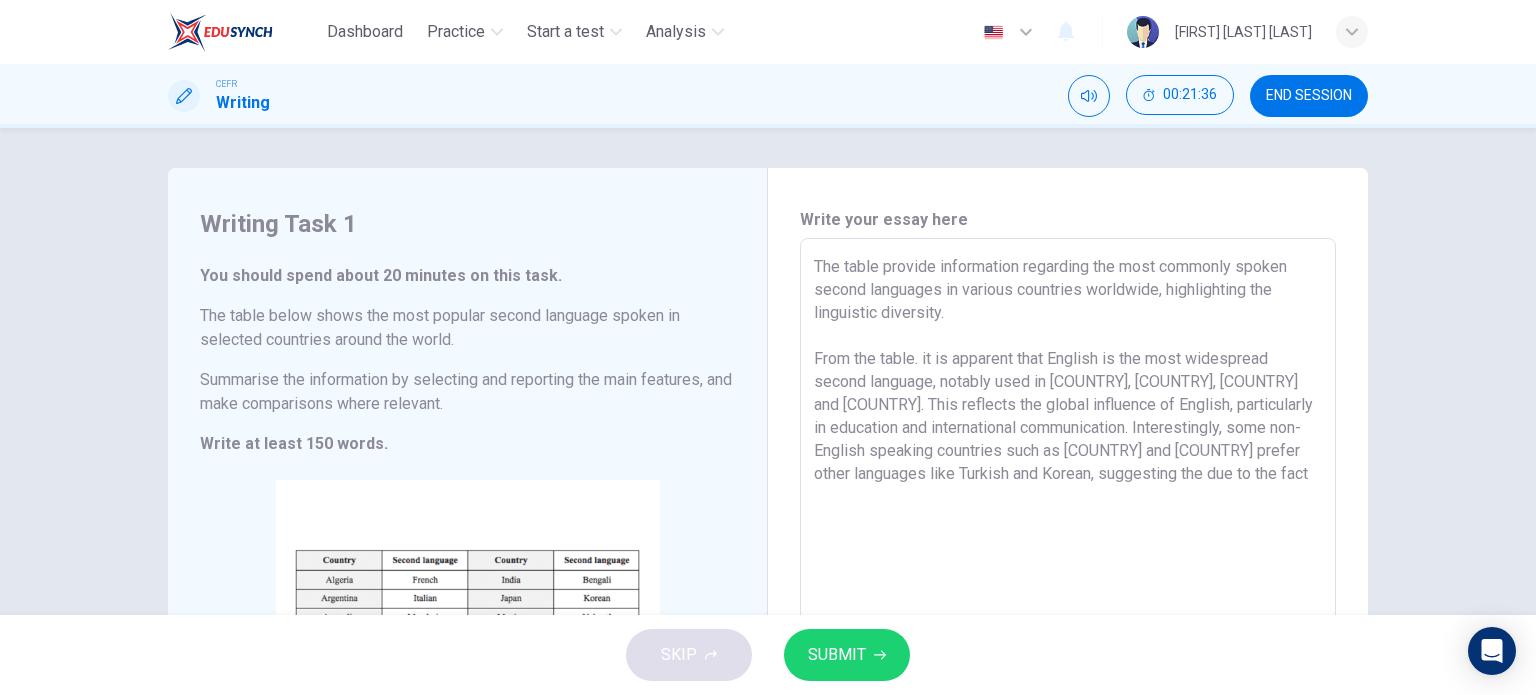 click on "Writing Task 1 You should spend about 20 minutes on this task. The table below shows the most popular second language spoken in selected countries around the world. Summarise the information by selecting and reporting the main features, and make comparisons where relevant. Write at least 150 words. CLICK TO ZOOM Click to Zoom Write your essay here The table provide information regarding the most commonly spoken second languages in various countries worldwide, highlighting the linguistic diversity.
From the table. it is apparent that English is the most widespread second language, notably used in [COUNTRY], [COUNTRY], [COUNTRY] and [COUNTRY]. This reflects the global influence of English, particularly in education and international communication. Interestingly, some non-English speaking countries such as [COUNTRY] and [COUNTRY] prefer other languages like Turkish and Korean, suggesting the due to the fact
x ​ Word count :  77" at bounding box center (768, 371) 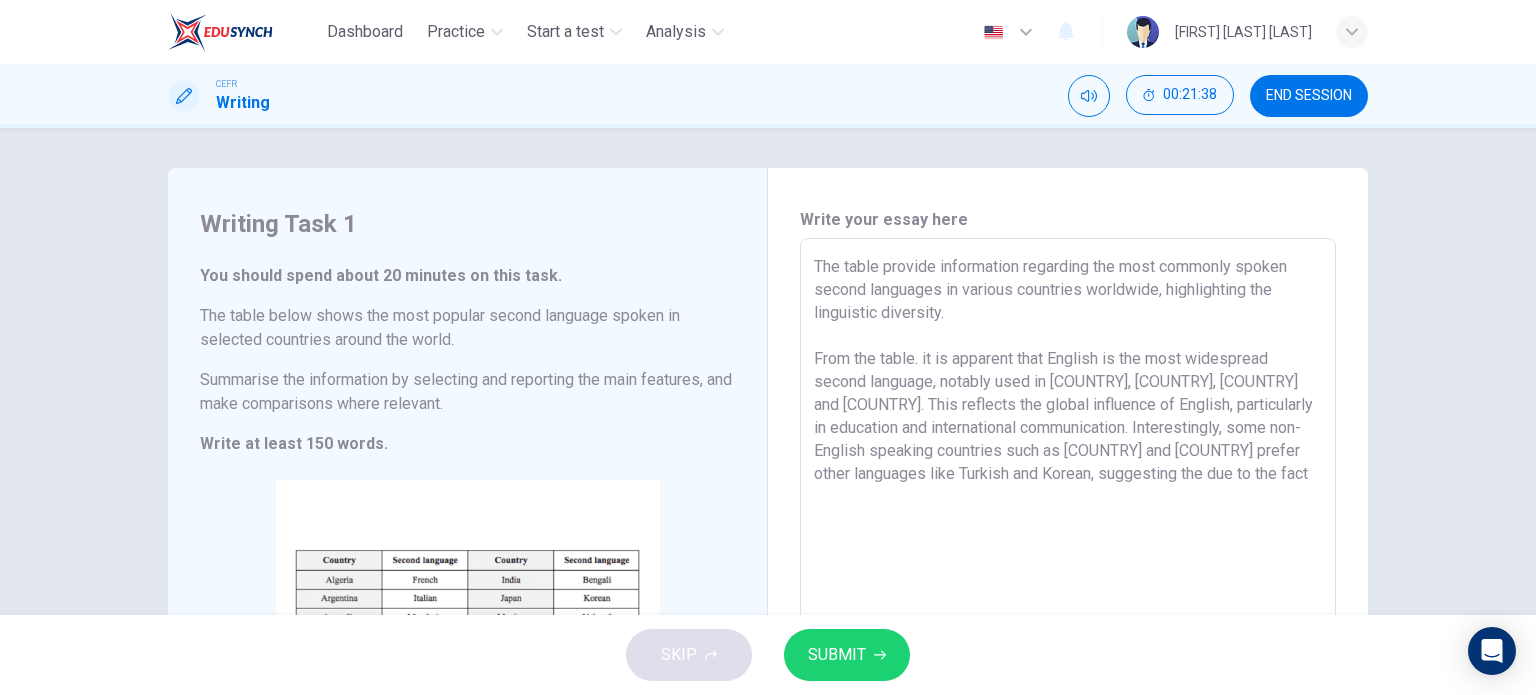 click on "The table provide information regarding the most commonly spoken second languages in various countries worldwide, highlighting the linguistic diversity.
From the table. it is apparent that English is the most widespread second language, notably used in [COUNTRY], [COUNTRY], [COUNTRY] and [COUNTRY]. This reflects the global influence of English, particularly in education and international communication. Interestingly, some non-English speaking countries such as [COUNTRY] and [COUNTRY] prefer other languages like Turkish and Korean, suggesting the due to the fact" at bounding box center [1068, 534] 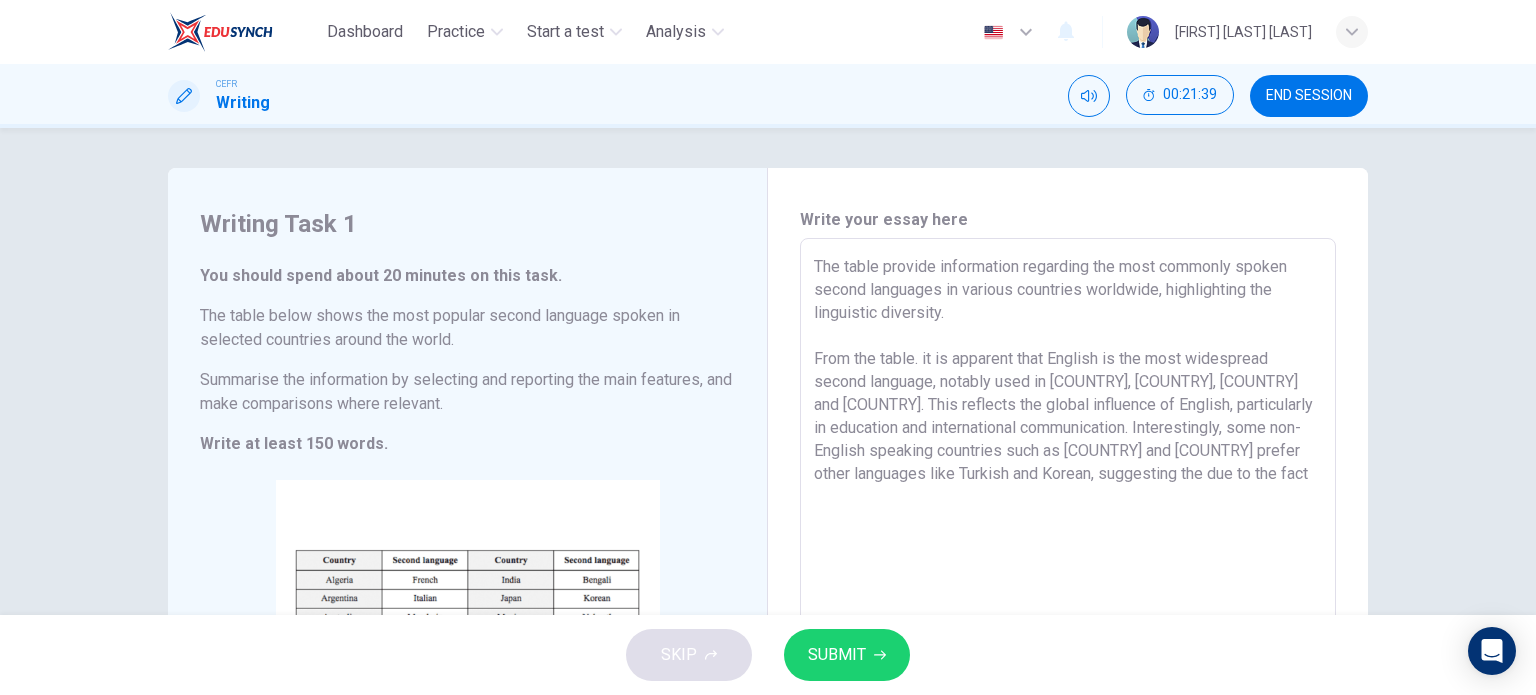 click on "The table provide information regarding the most commonly spoken second languages in various countries worldwide, highlighting the linguistic diversity.
From the table. it is apparent that English is the most widespread second language, notably used in [COUNTRY], [COUNTRY], [COUNTRY] and [COUNTRY]. This reflects the global influence of English, particularly in education and international communication. Interestingly, some non-English speaking countries such as [COUNTRY] and [COUNTRY] prefer other languages like Turkish and Korean, suggesting the due to the fact" at bounding box center [1068, 534] 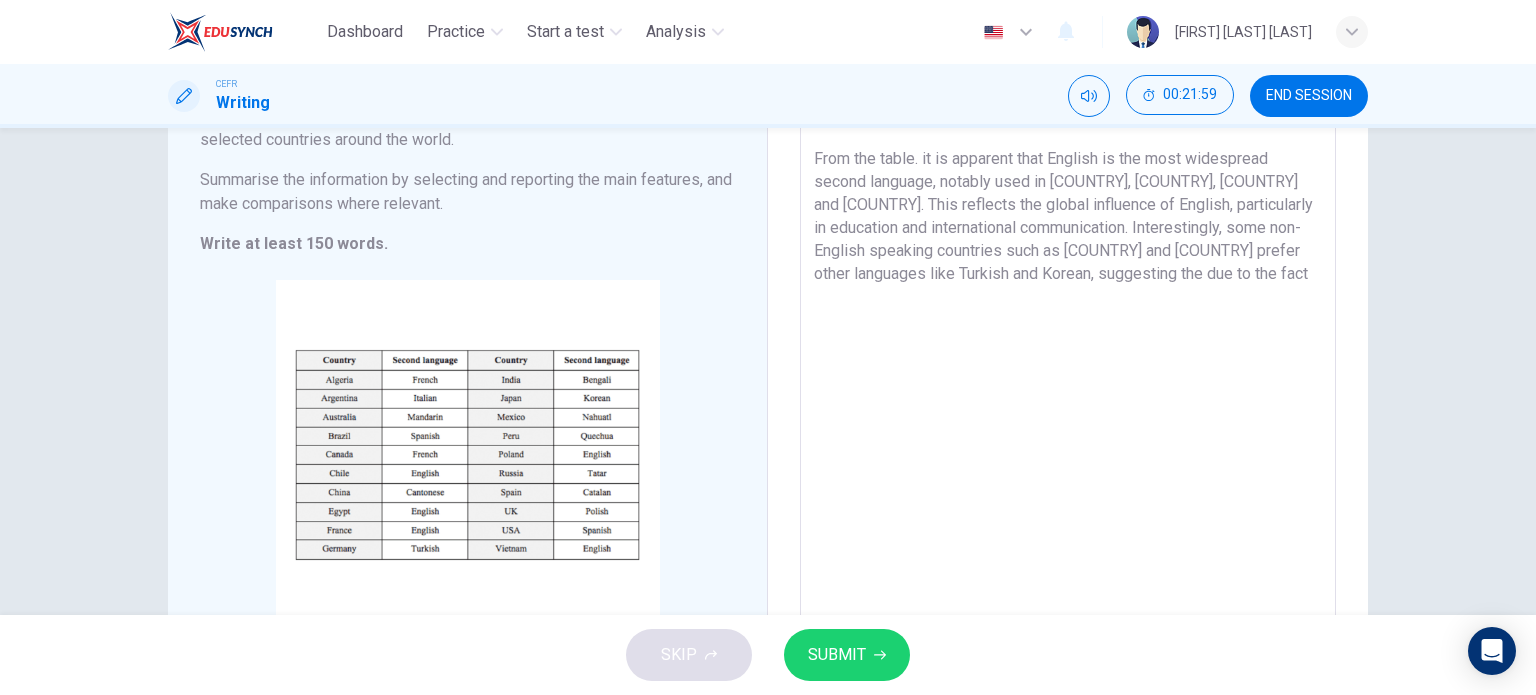 scroll, scrollTop: 100, scrollLeft: 0, axis: vertical 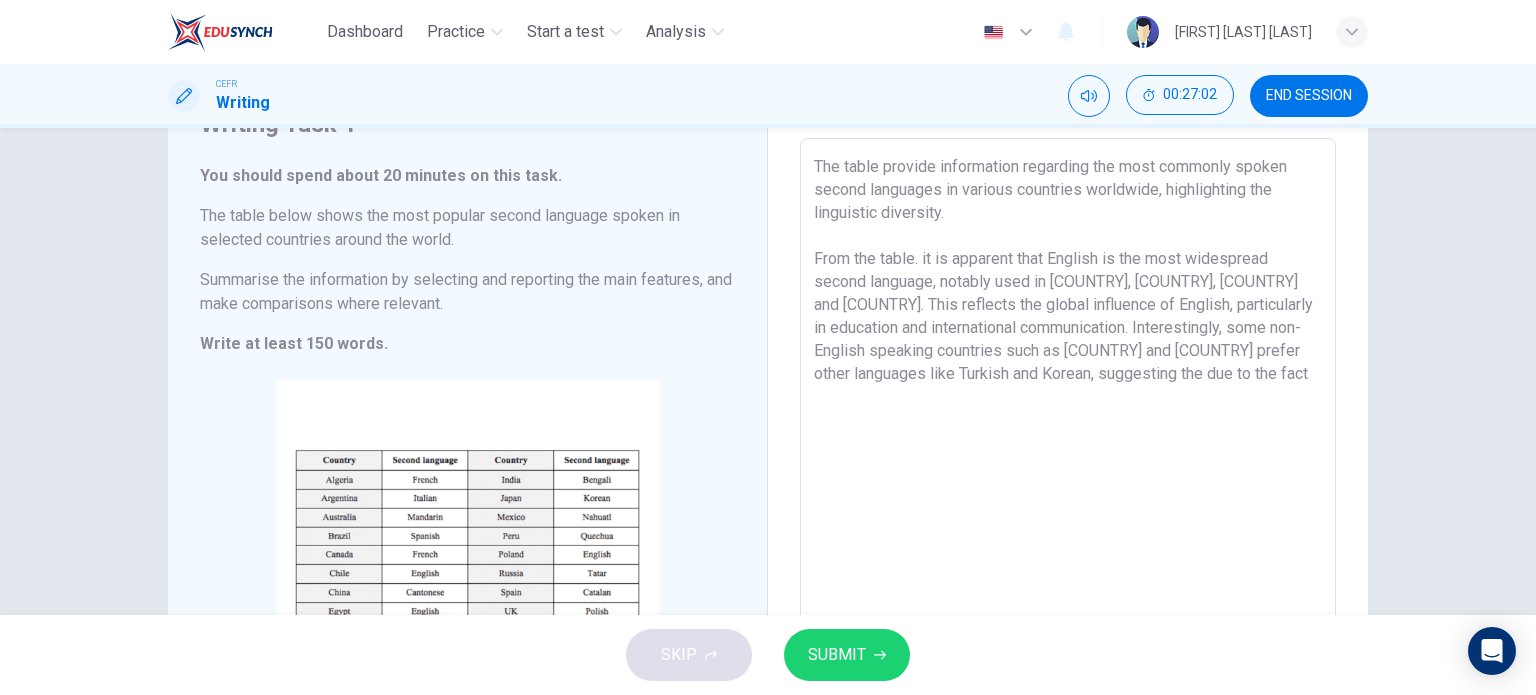 click on "The table provide information regarding the most commonly spoken second languages in various countries worldwide, highlighting the linguistic diversity.
From the table. it is apparent that English is the most widespread second language, notably used in [COUNTRY], [COUNTRY], [COUNTRY] and [COUNTRY]. This reflects the global influence of English, particularly in education and international communication. Interestingly, some non-English speaking countries such as [COUNTRY] and [COUNTRY] prefer other languages like Turkish and Korean, suggesting the due to the fact" at bounding box center (1068, 434) 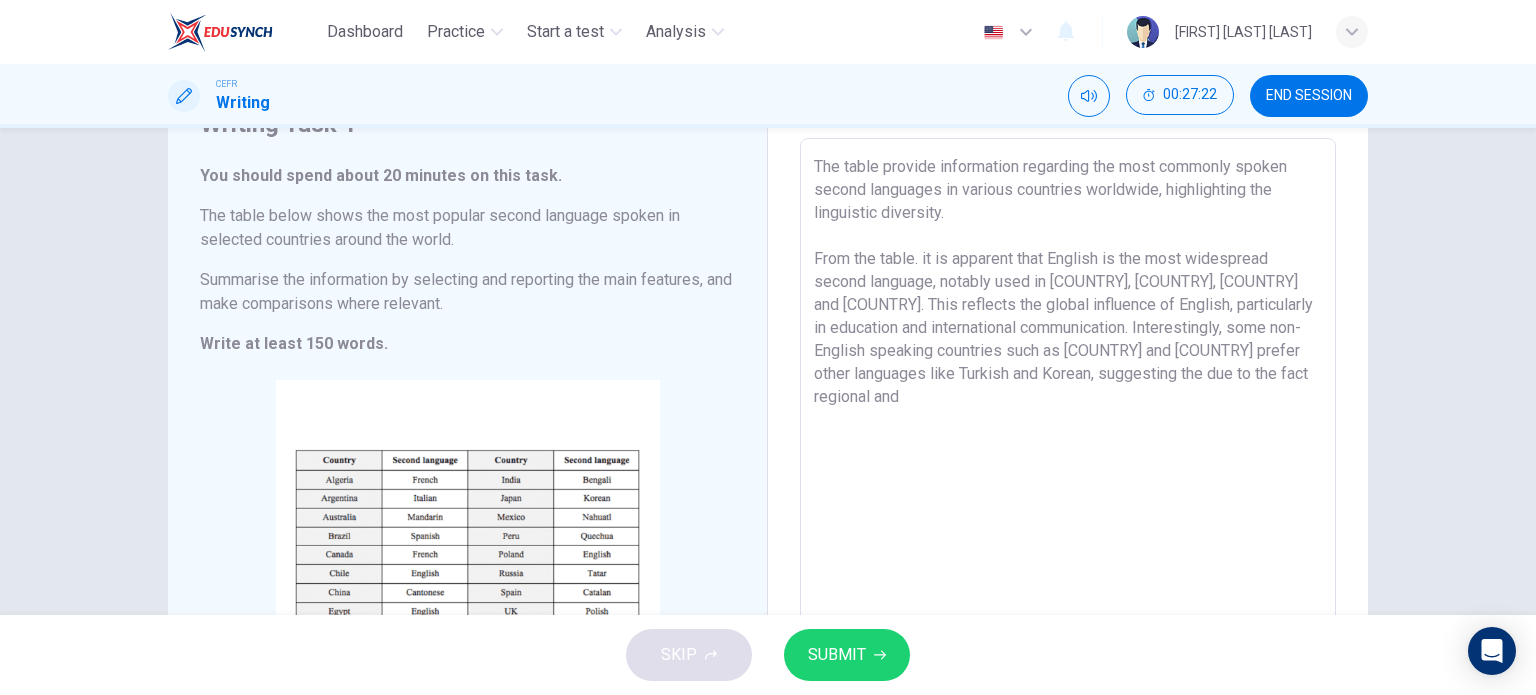 drag, startPoint x: 932, startPoint y: 371, endPoint x: 903, endPoint y: 372, distance: 29.017237 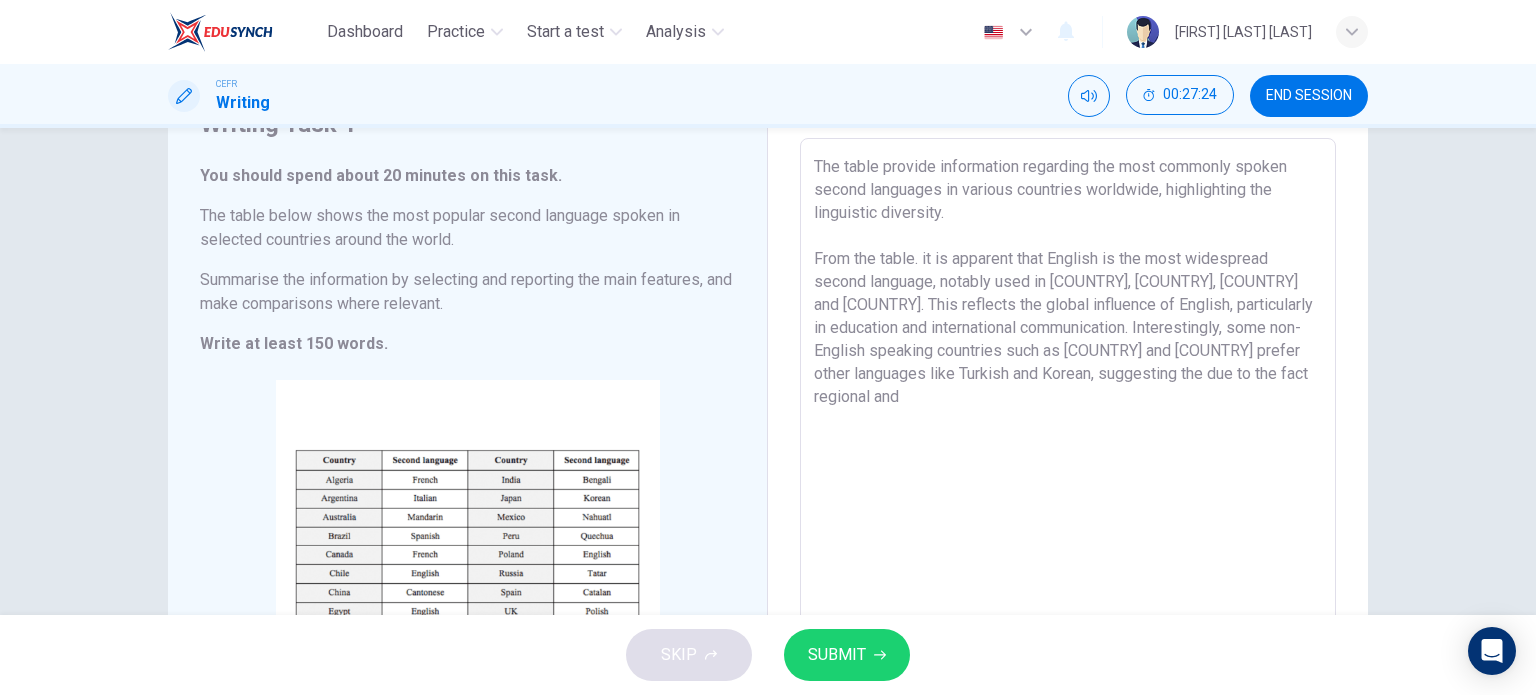 drag, startPoint x: 907, startPoint y: 389, endPoint x: 792, endPoint y: 148, distance: 267.03183 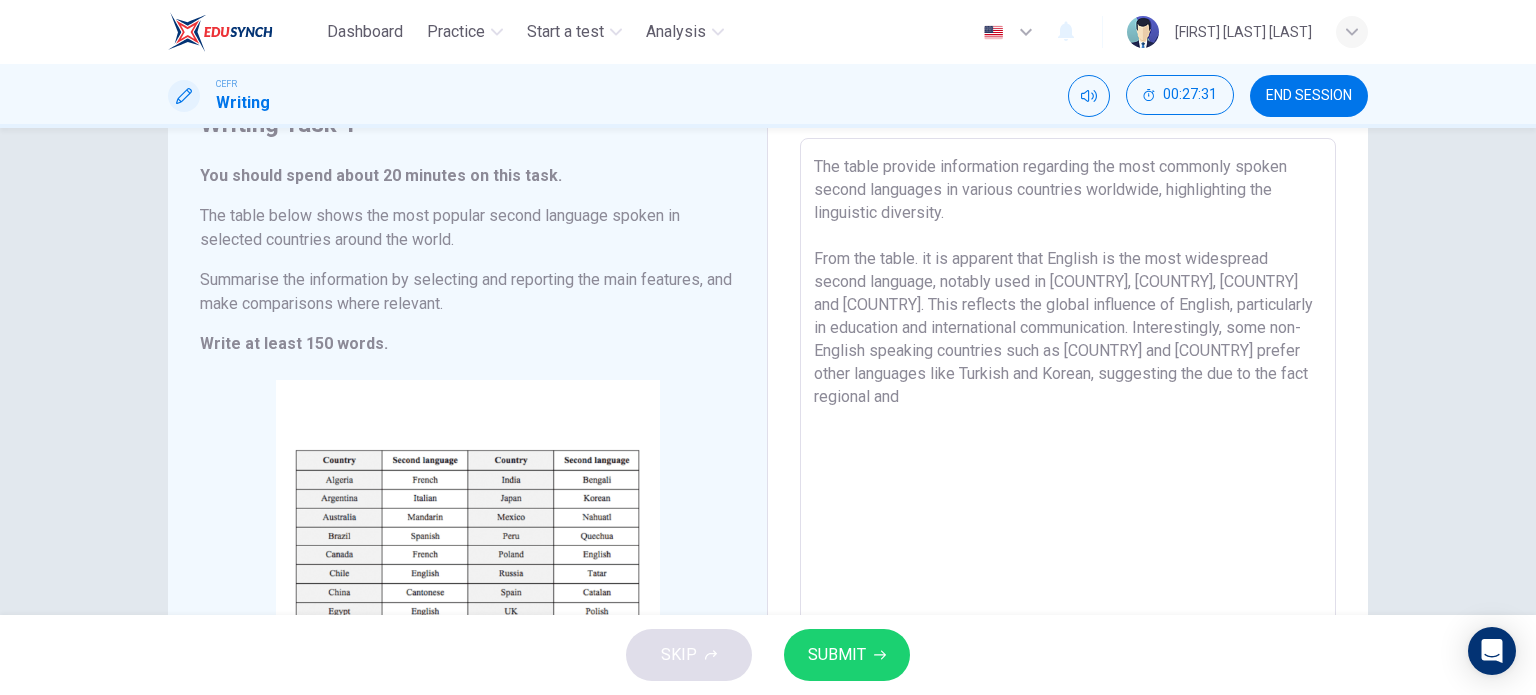 type on "The table provide information regarding the most commonly spoken second languages in various countries worldwide, highlighting the linguistic diversity.
From the table. it is apparent that English is the most widespread second language, notably used in [COUNTRY], [COUNTRY], [COUNTRY] and [COUNTRY]. This reflects the global influence of English, particularly in education and international communication. Interestingly, some non-English speaking countries such as [COUNTRY] and [COUNTRY] prefer other languages like Turkish and Korean, suggesting the due to the fact regional and" 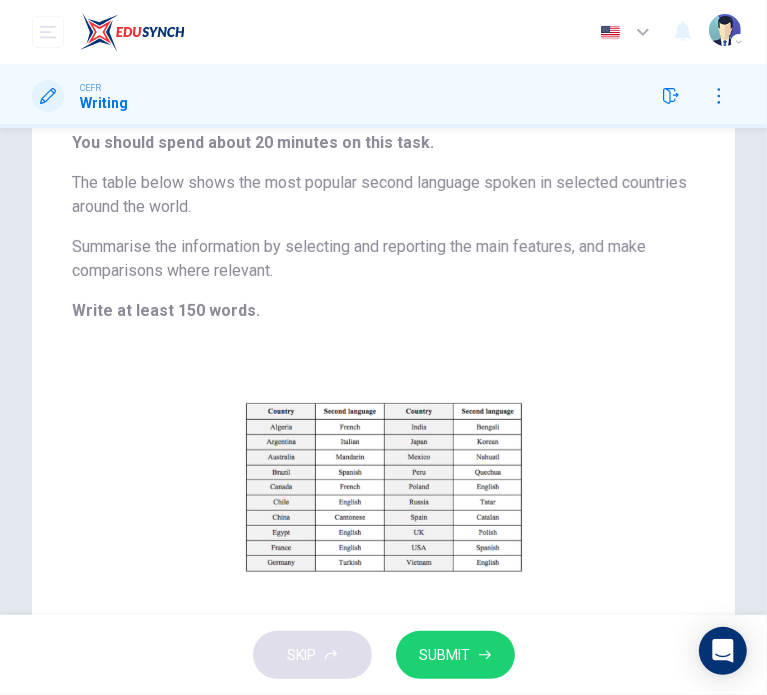 scroll, scrollTop: 0, scrollLeft: 0, axis: both 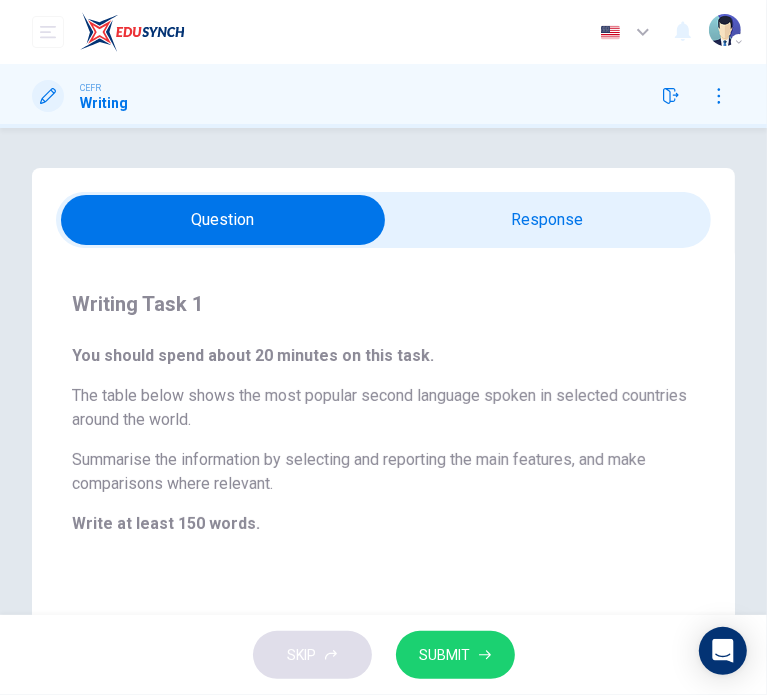 click at bounding box center [223, 220] 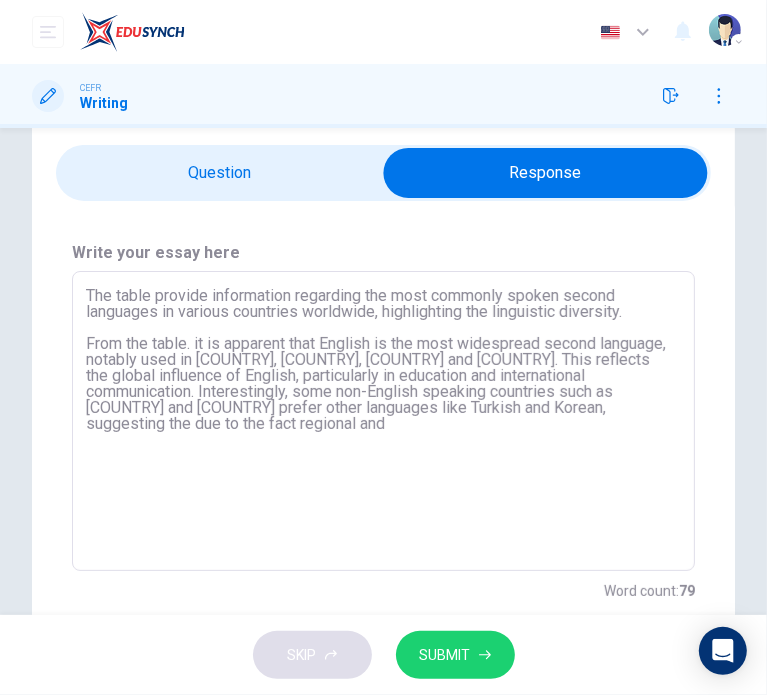 scroll, scrollTop: 115, scrollLeft: 0, axis: vertical 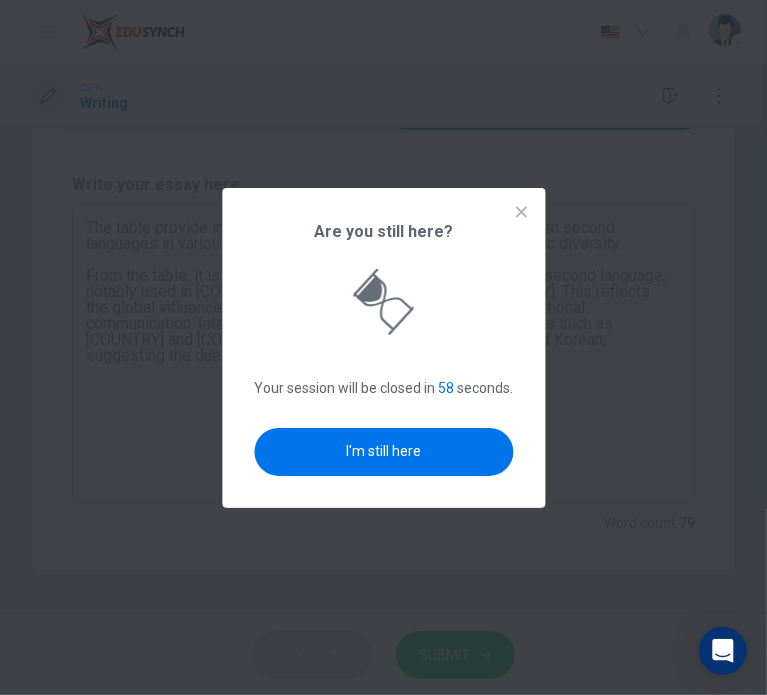 click on "I'm still here" at bounding box center [383, 452] 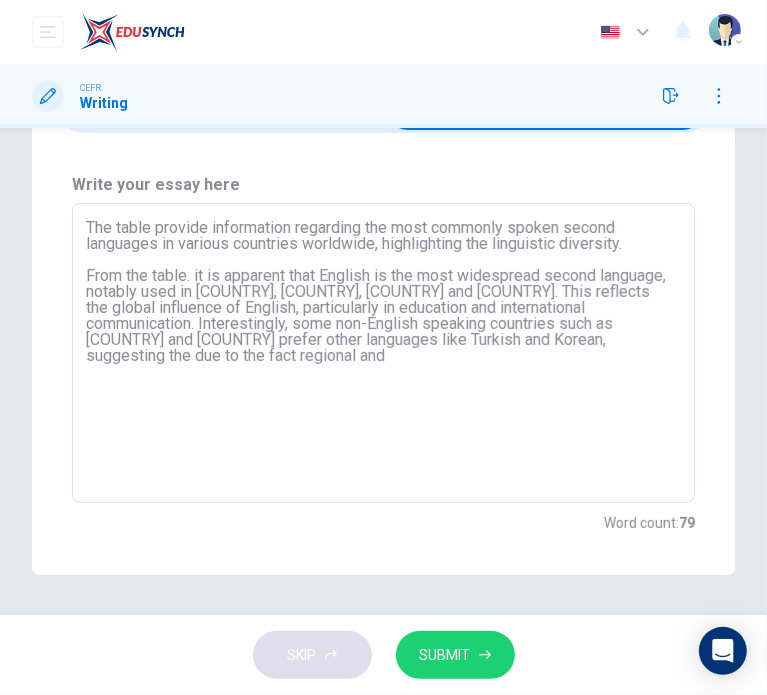 click on "Question Passage Writing Task 1 You should spend about 20 minutes on this task. The table below shows the most popular second language spoken in selected countries around the world. Summarise the information by selecting and reporting the main features, and make comparisons where relevant. Write at least 150 words. CLICK TO ZOOM Click to Zoom Write your essay here The table provide information regarding the most commonly spoken second languages in various countries worldwide, highlighting the linguistic diversity.
From the table. it is apparent that English is the most widespread second language, notably used in Egypt, Chile, [COUNTRY] and Vietnam. This reflects the global influence of English, particularly in education and international communication. Interestingly, some non-English speaking countries such as Germany and Japan prefer other languages like Turkish and Korean, suggesting the due to the fact regional and
x ​ Word count :  79" at bounding box center (383, 314) 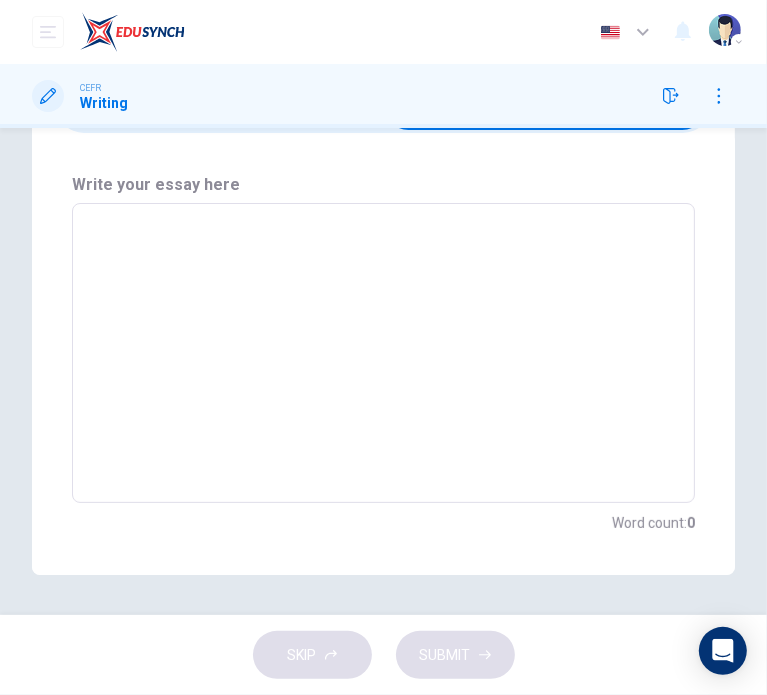 click at bounding box center [383, 353] 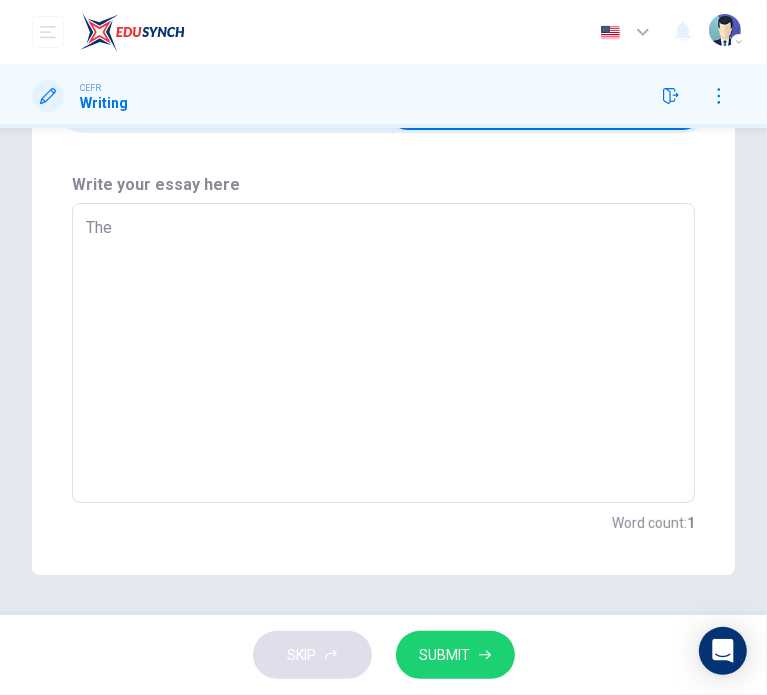 type on "Th" 